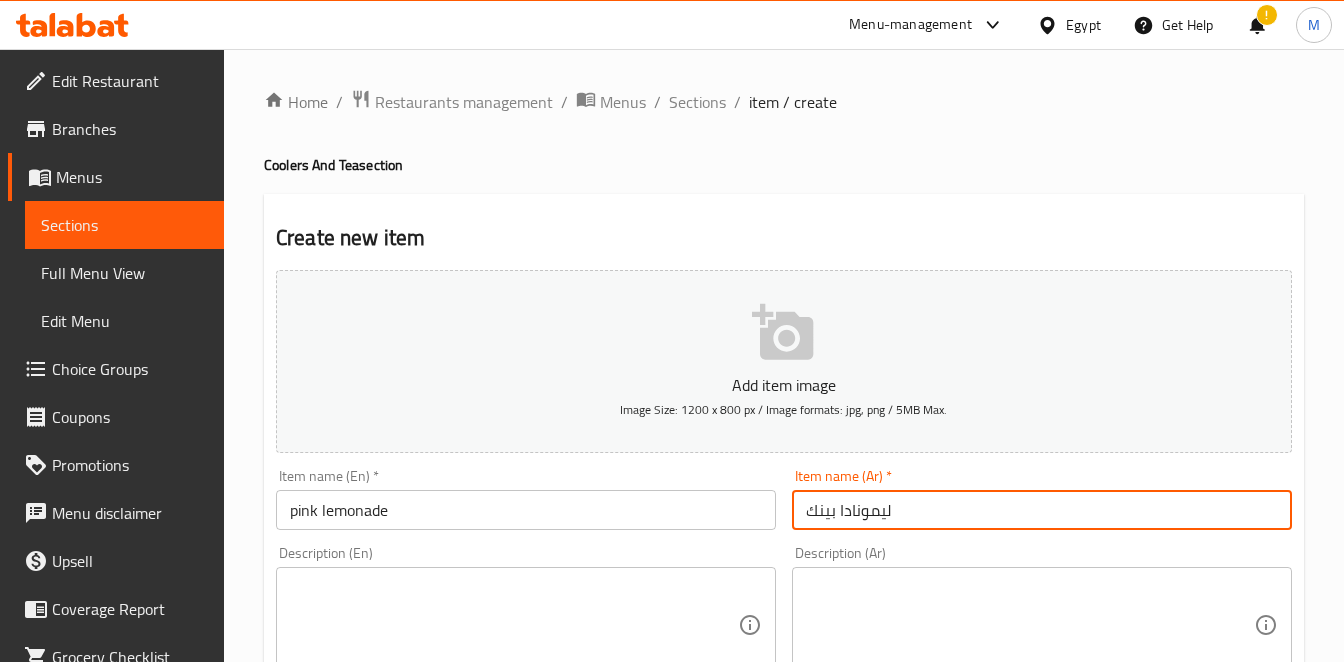 scroll, scrollTop: 222, scrollLeft: 0, axis: vertical 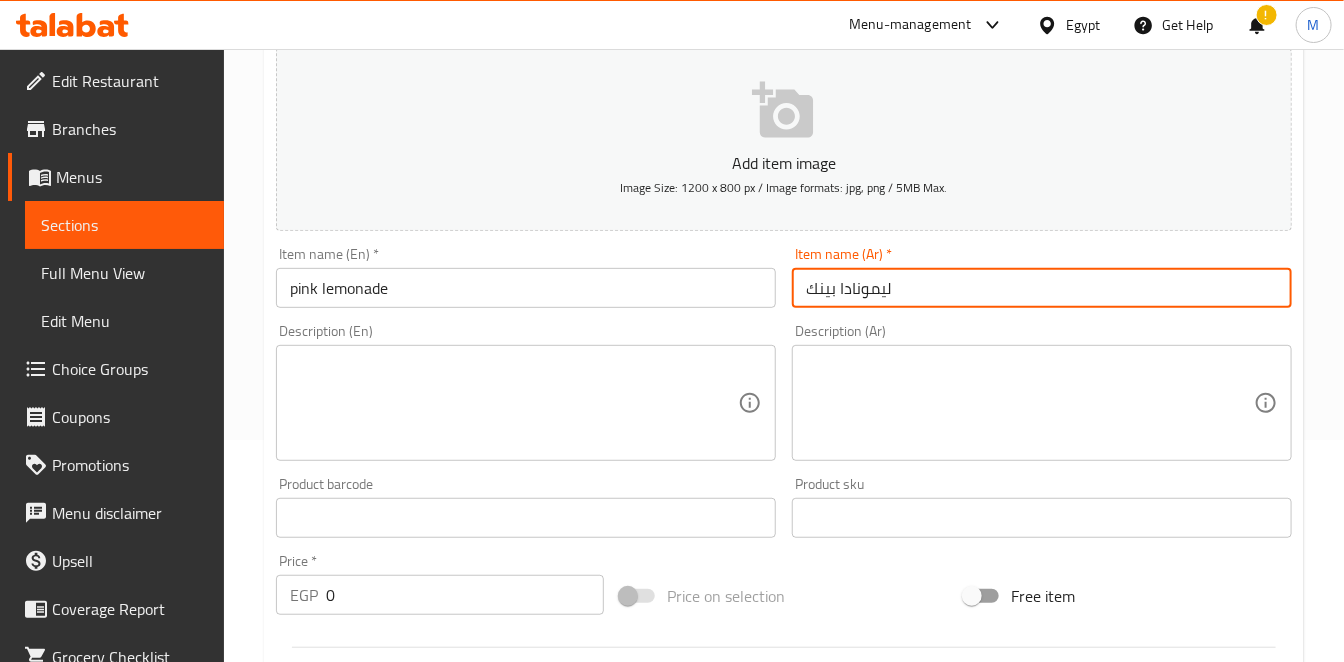 click at bounding box center (72, 25) 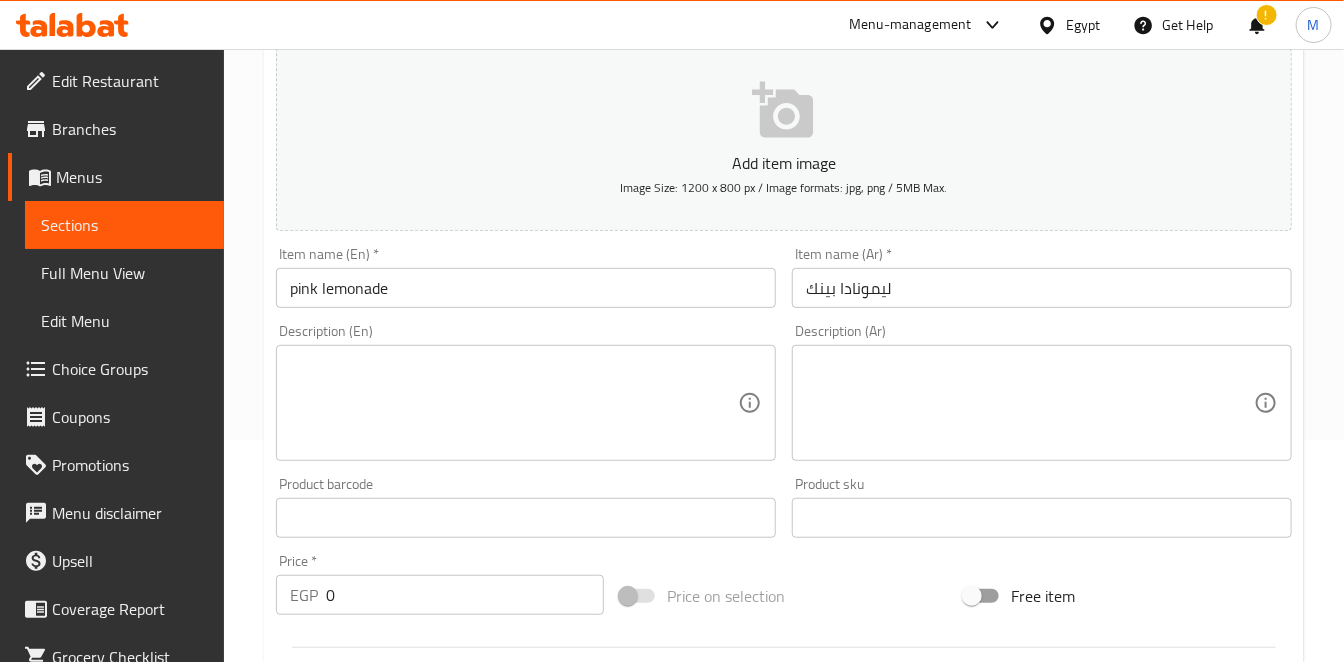 click 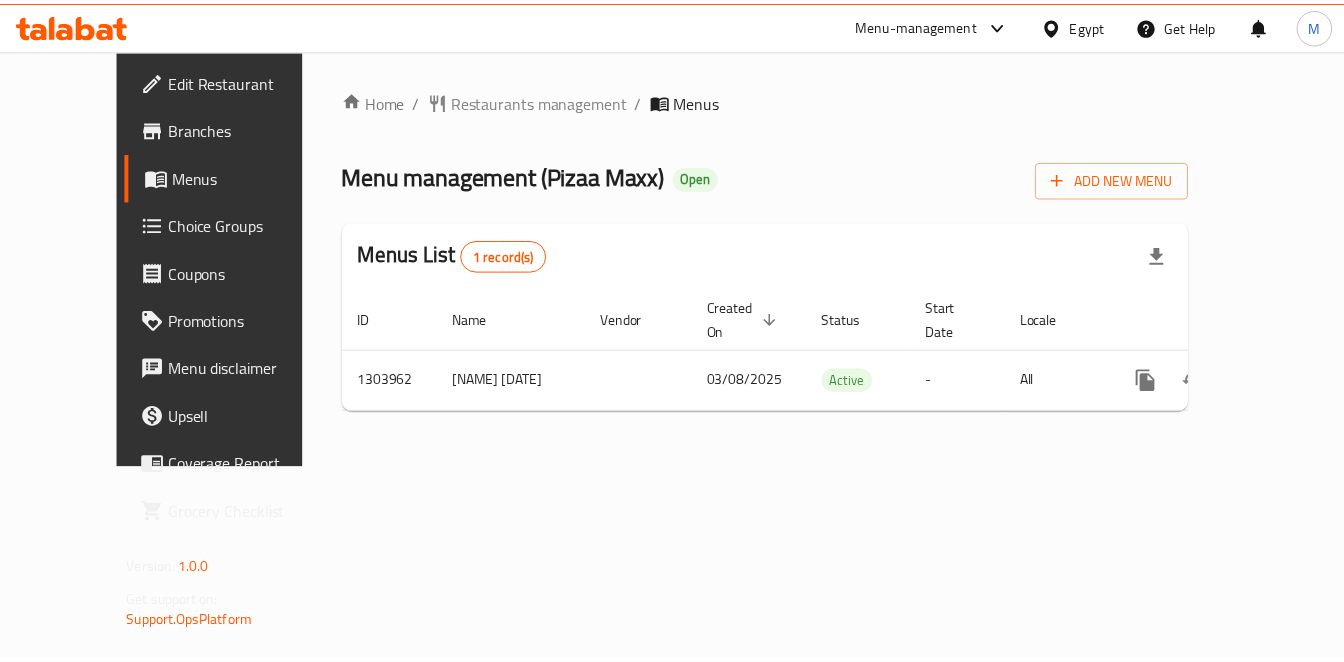 scroll, scrollTop: 0, scrollLeft: 0, axis: both 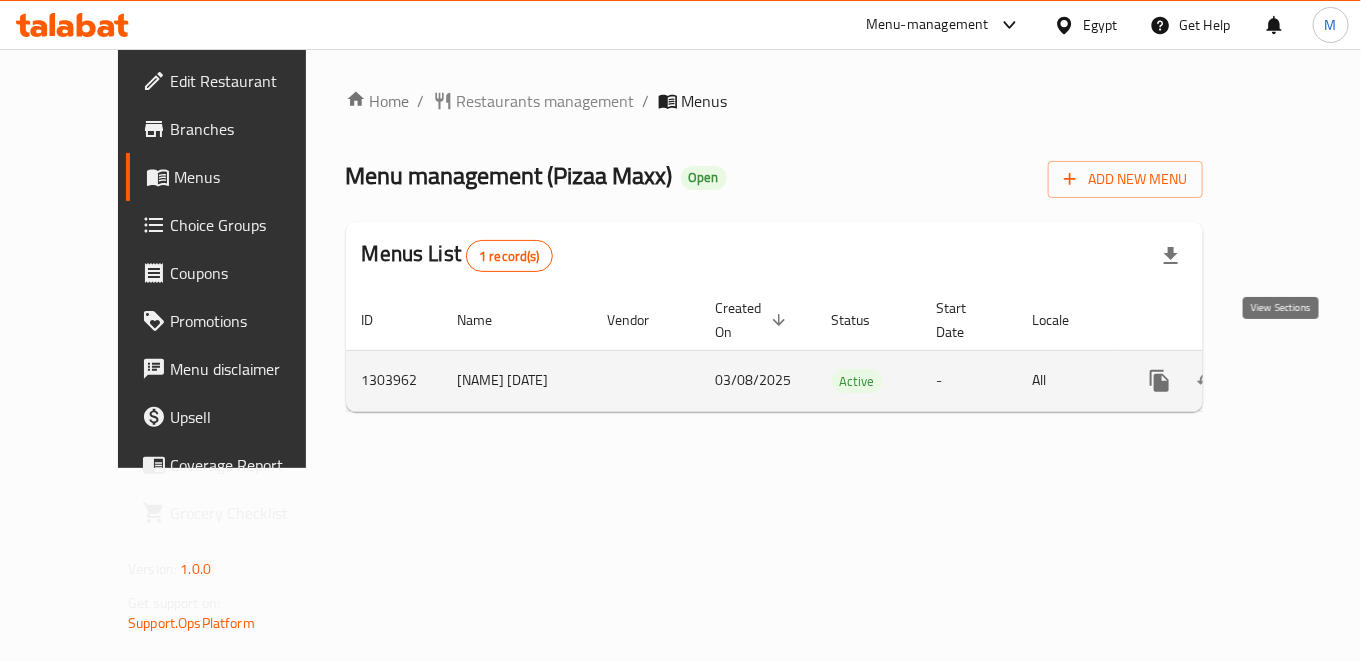 click 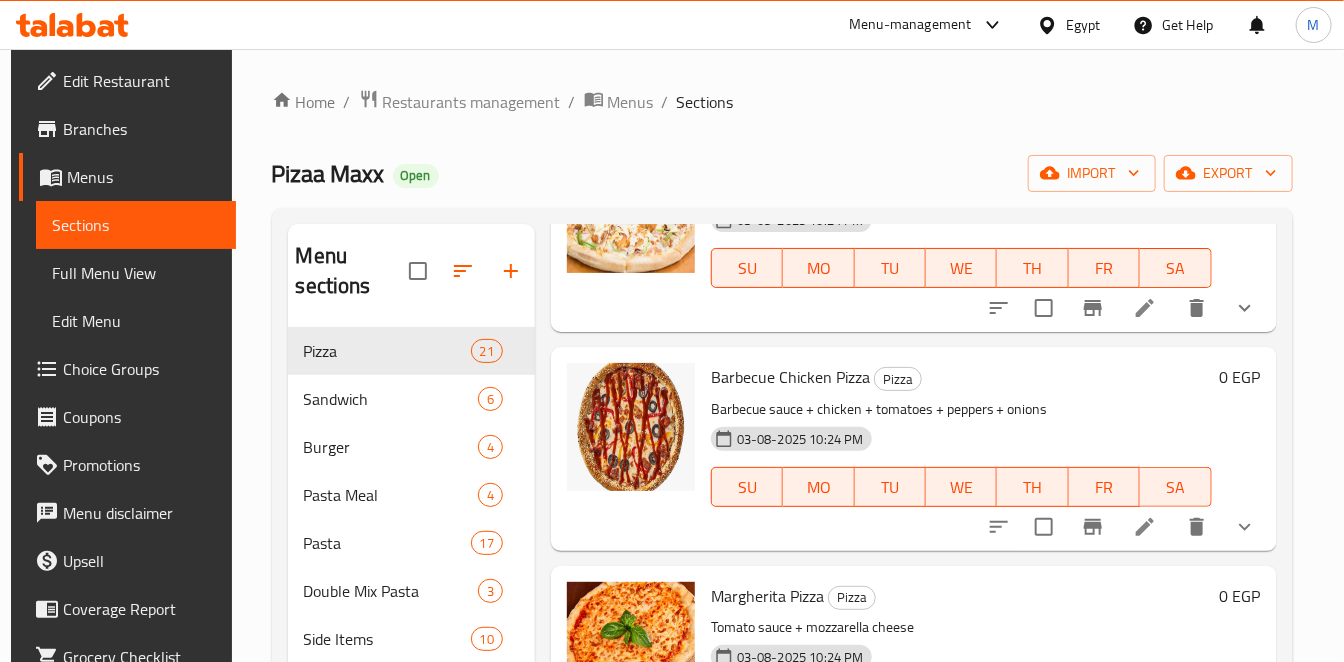 scroll, scrollTop: 222, scrollLeft: 0, axis: vertical 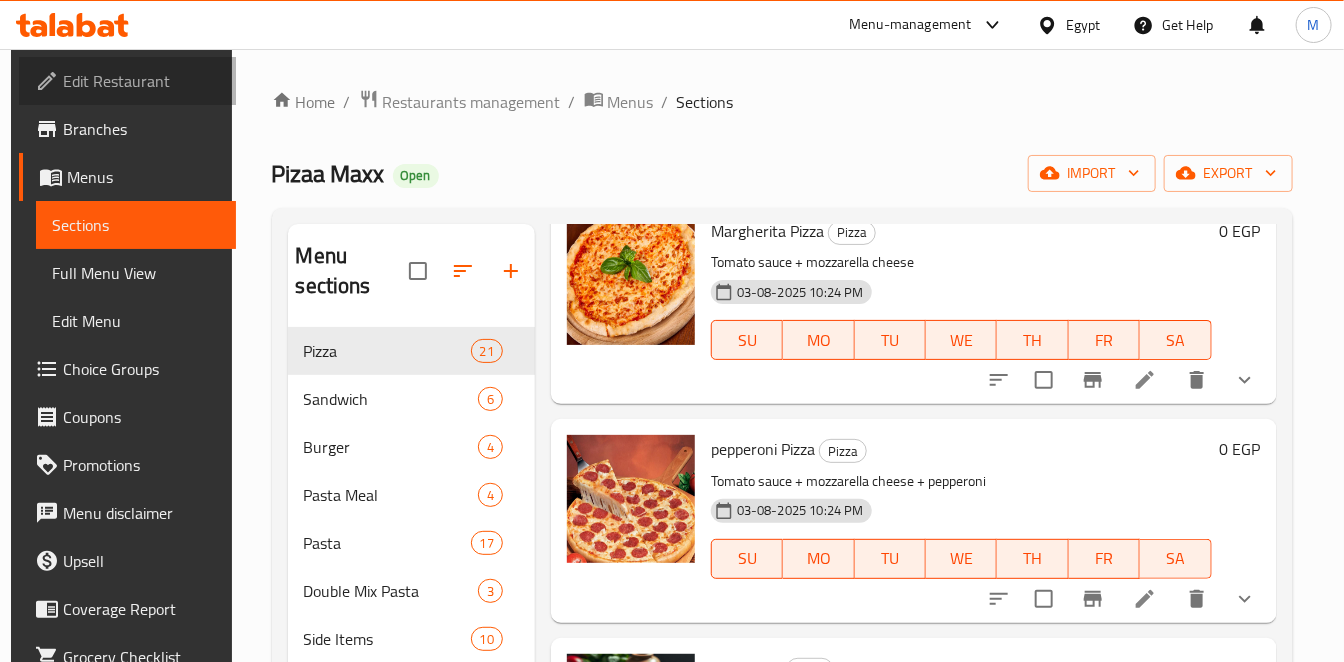 click on "Edit Restaurant" at bounding box center [141, 81] 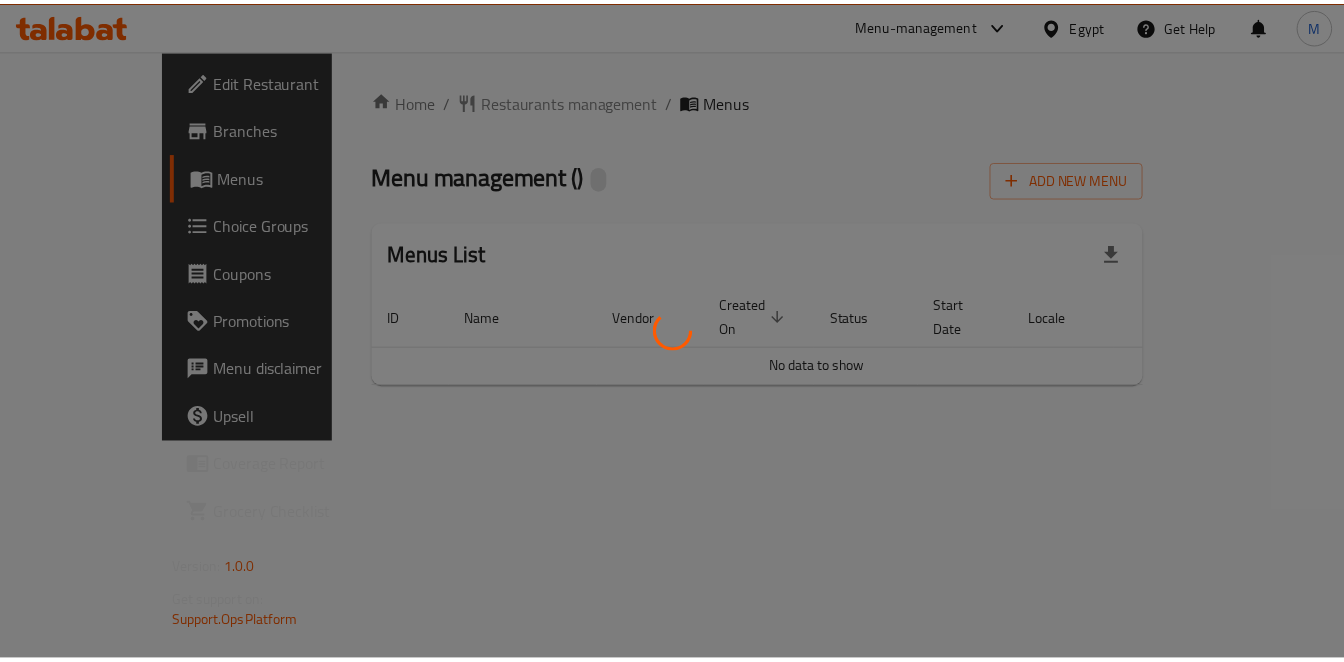 scroll, scrollTop: 0, scrollLeft: 0, axis: both 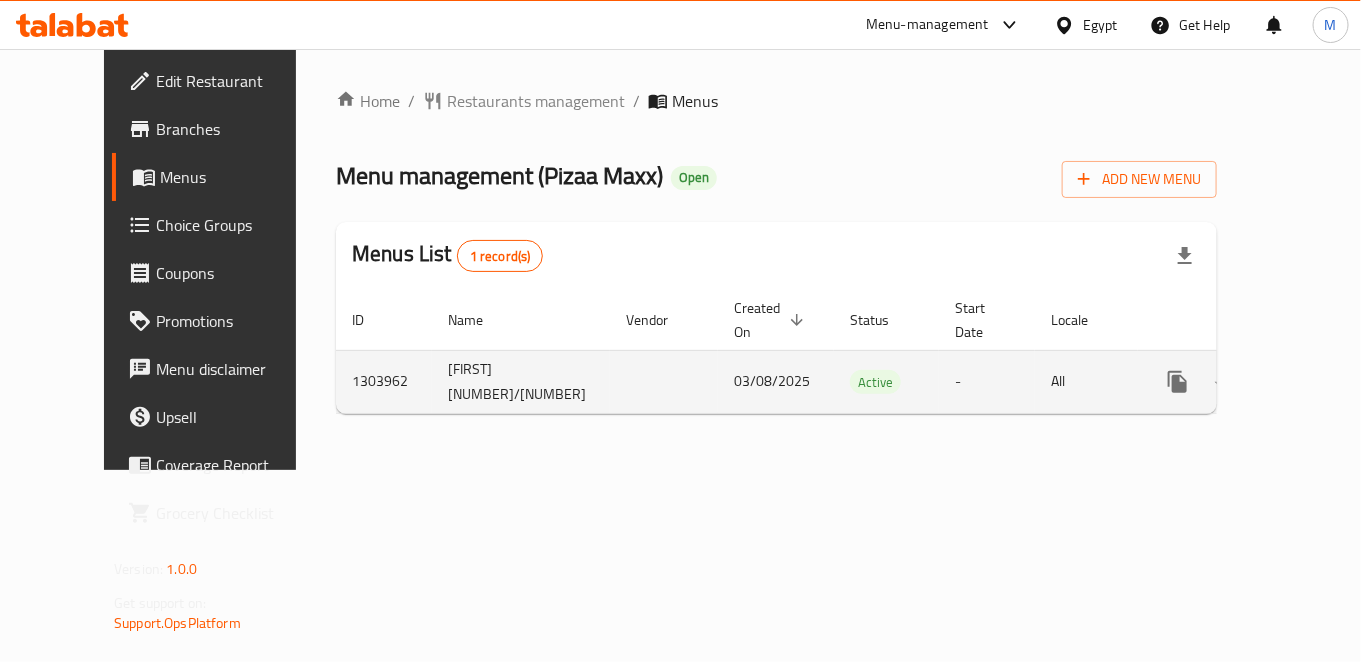 click 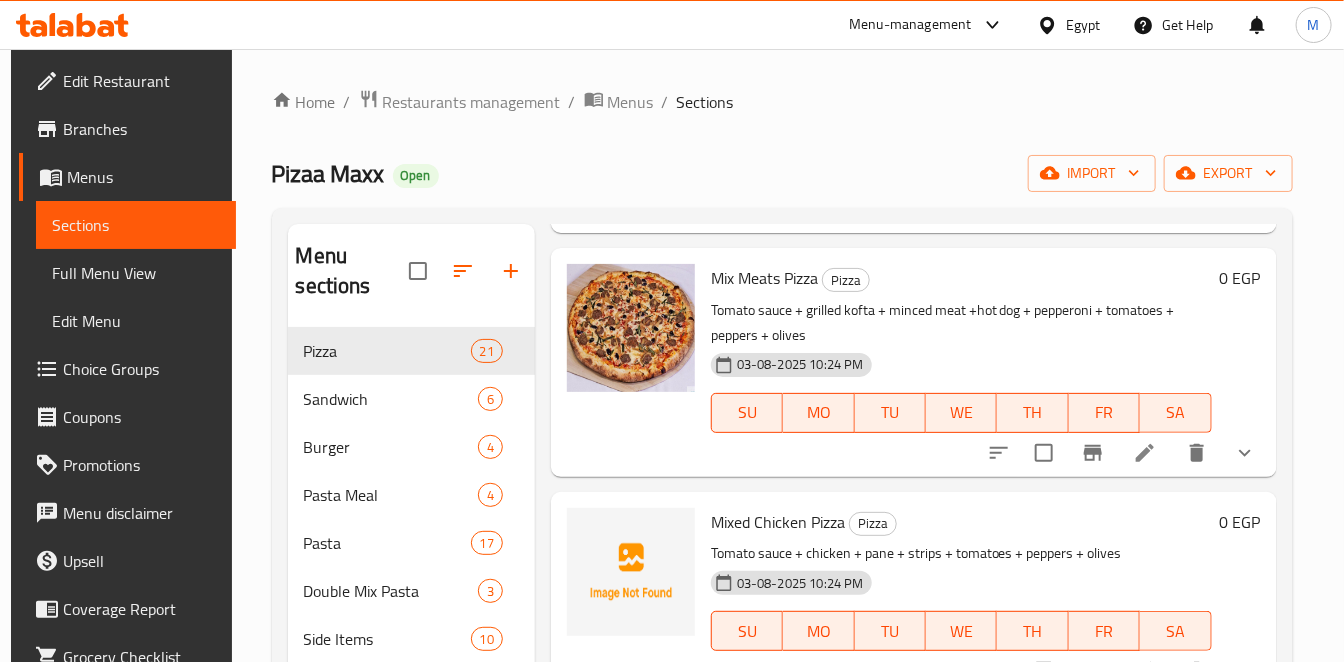 scroll, scrollTop: 1777, scrollLeft: 0, axis: vertical 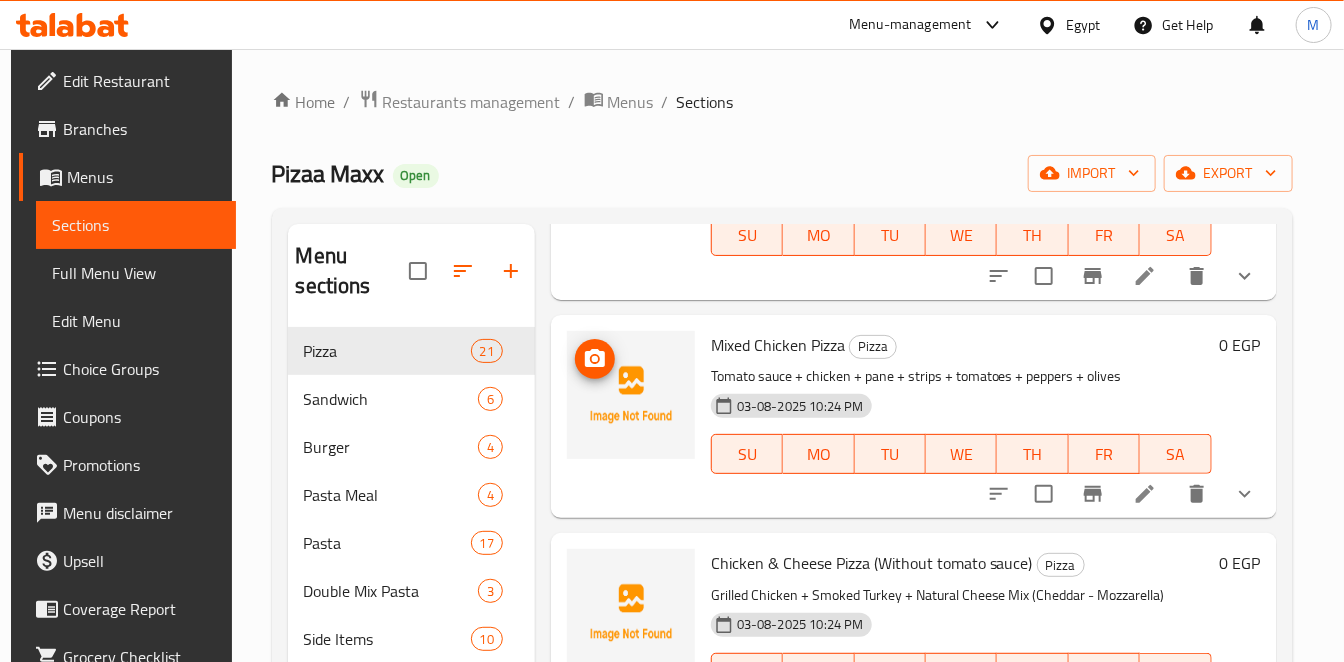 click 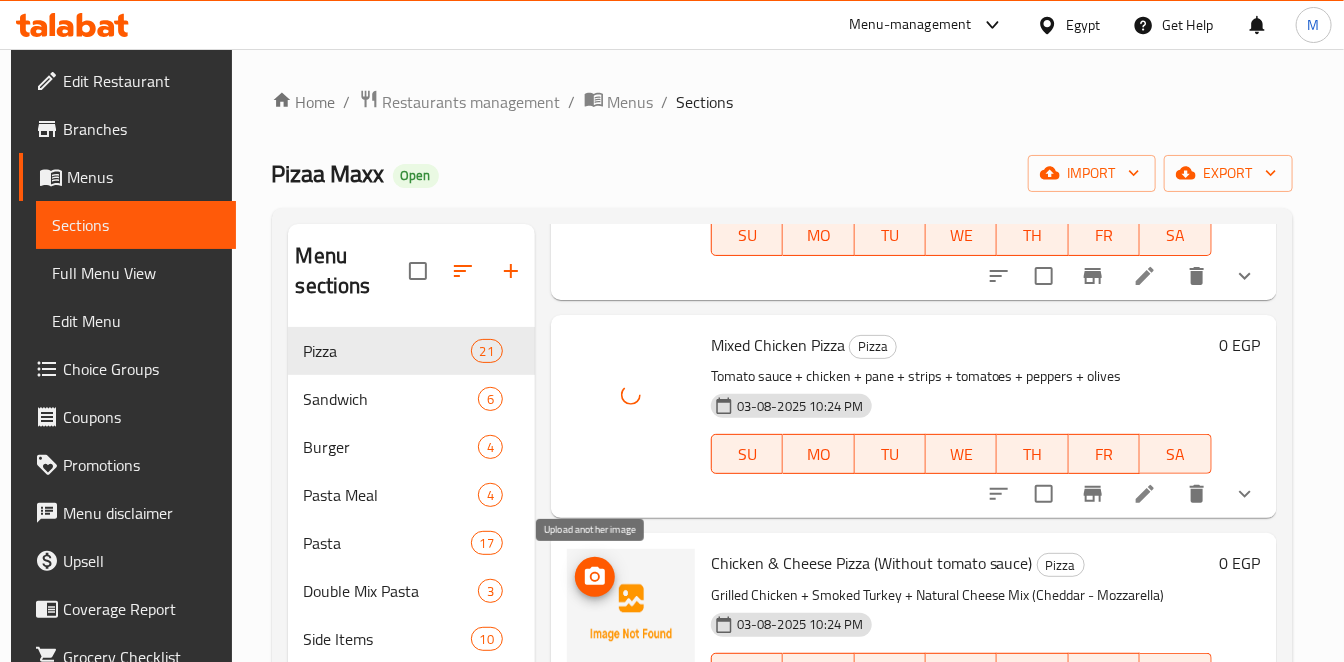 click 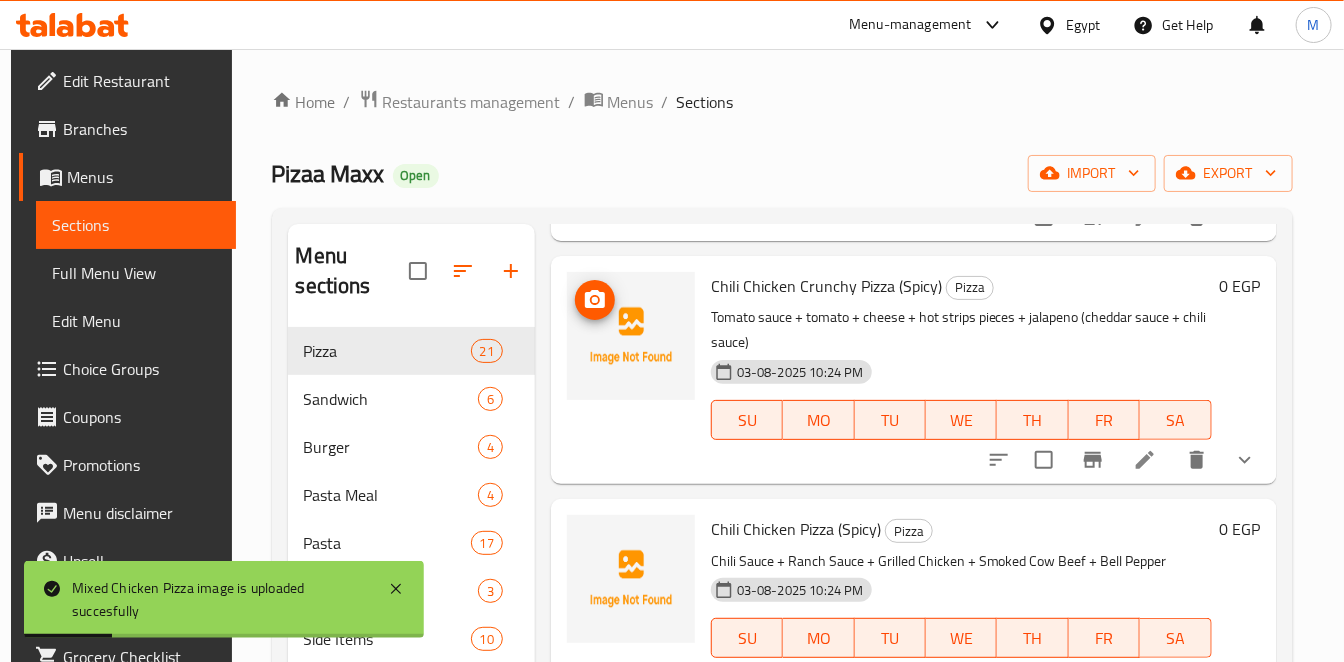 scroll, scrollTop: 2222, scrollLeft: 0, axis: vertical 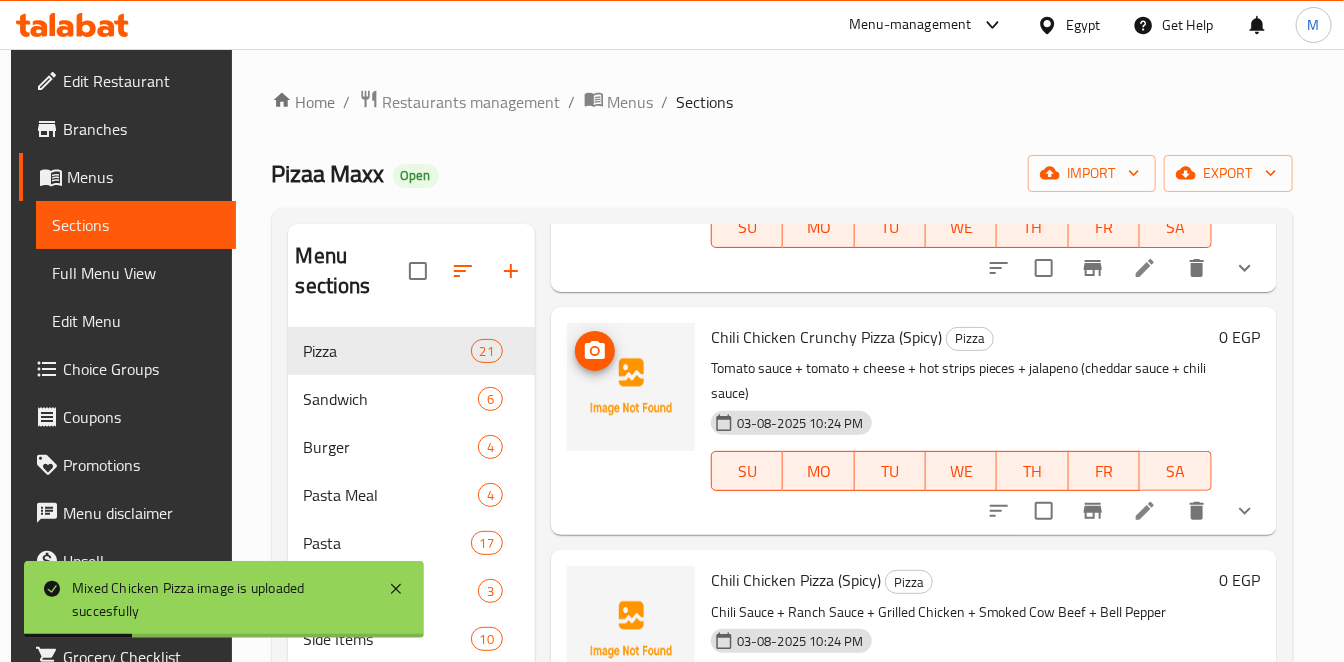 click 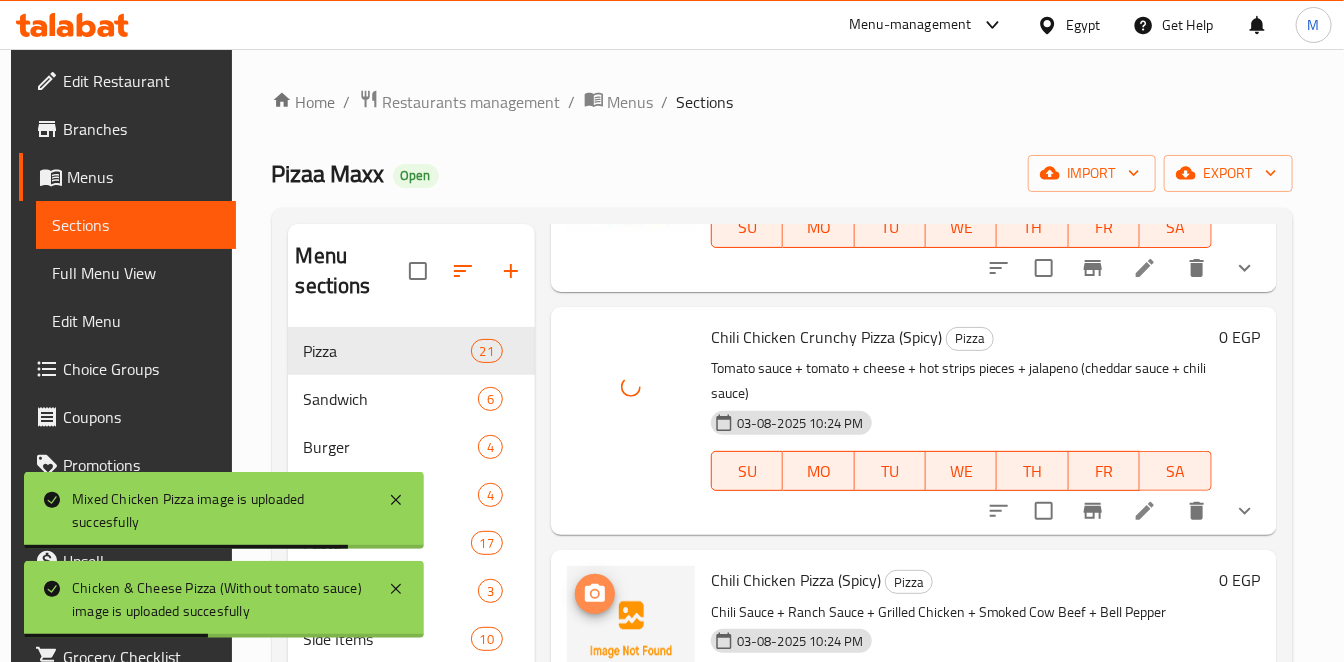 click 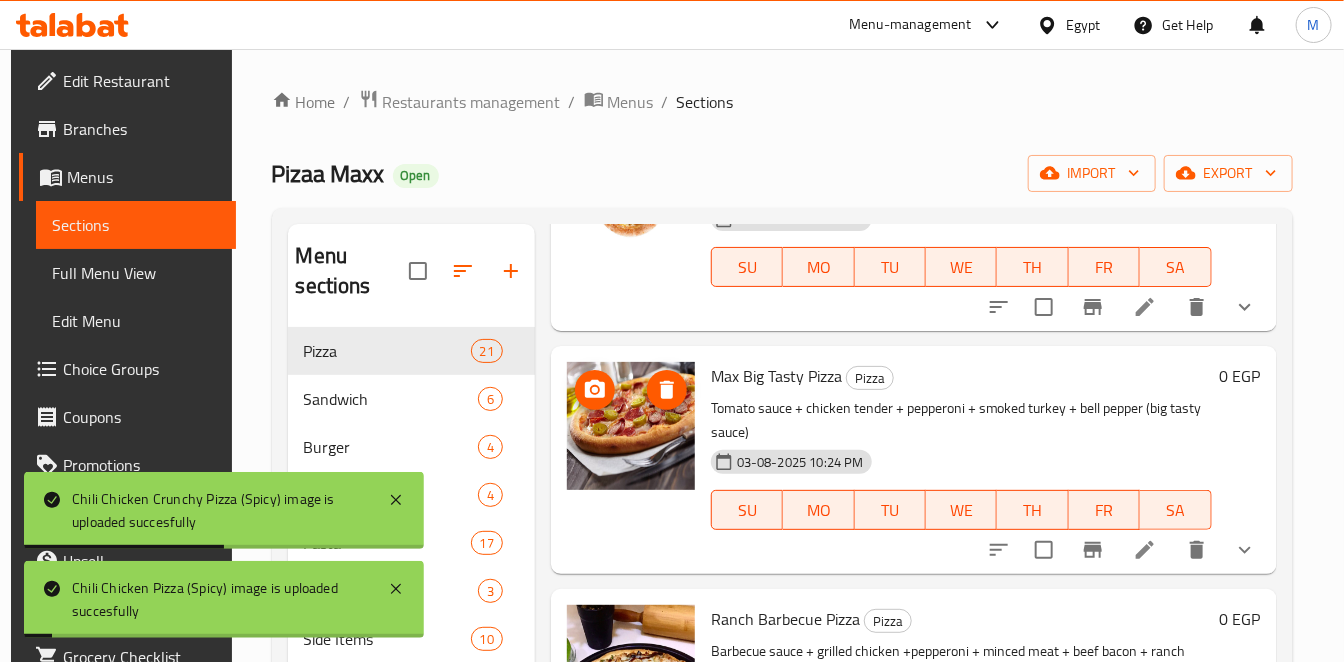 scroll, scrollTop: 3222, scrollLeft: 0, axis: vertical 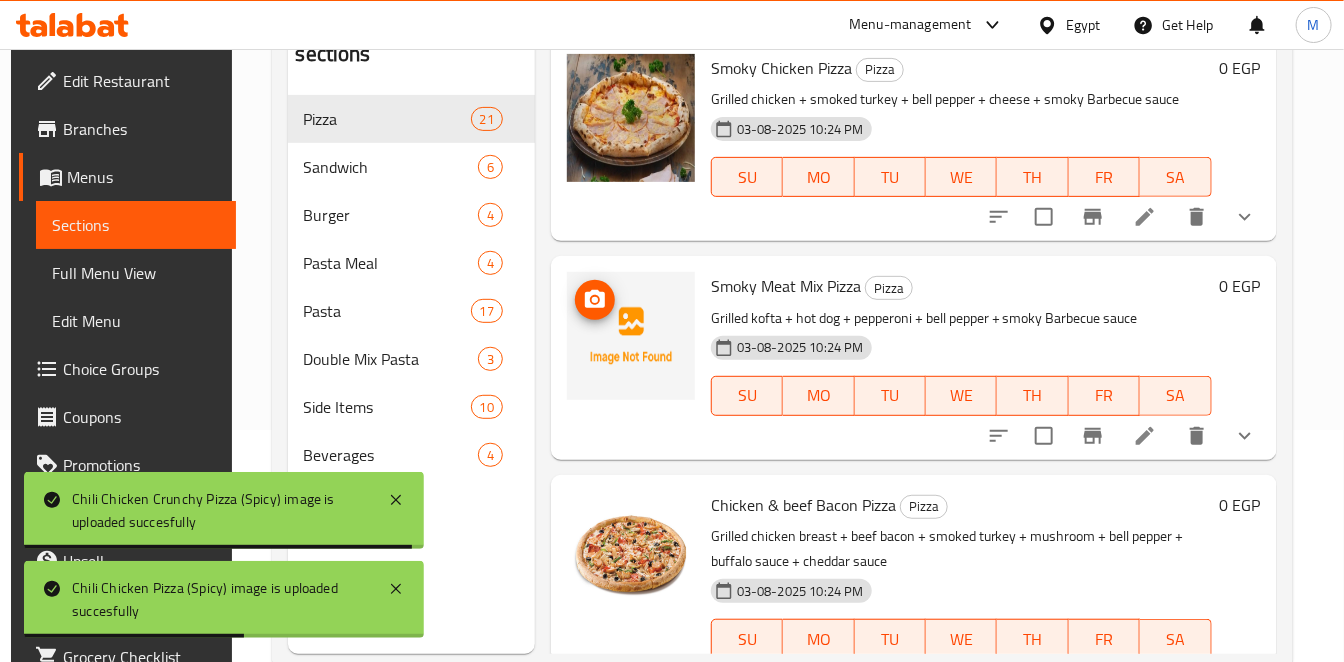 click 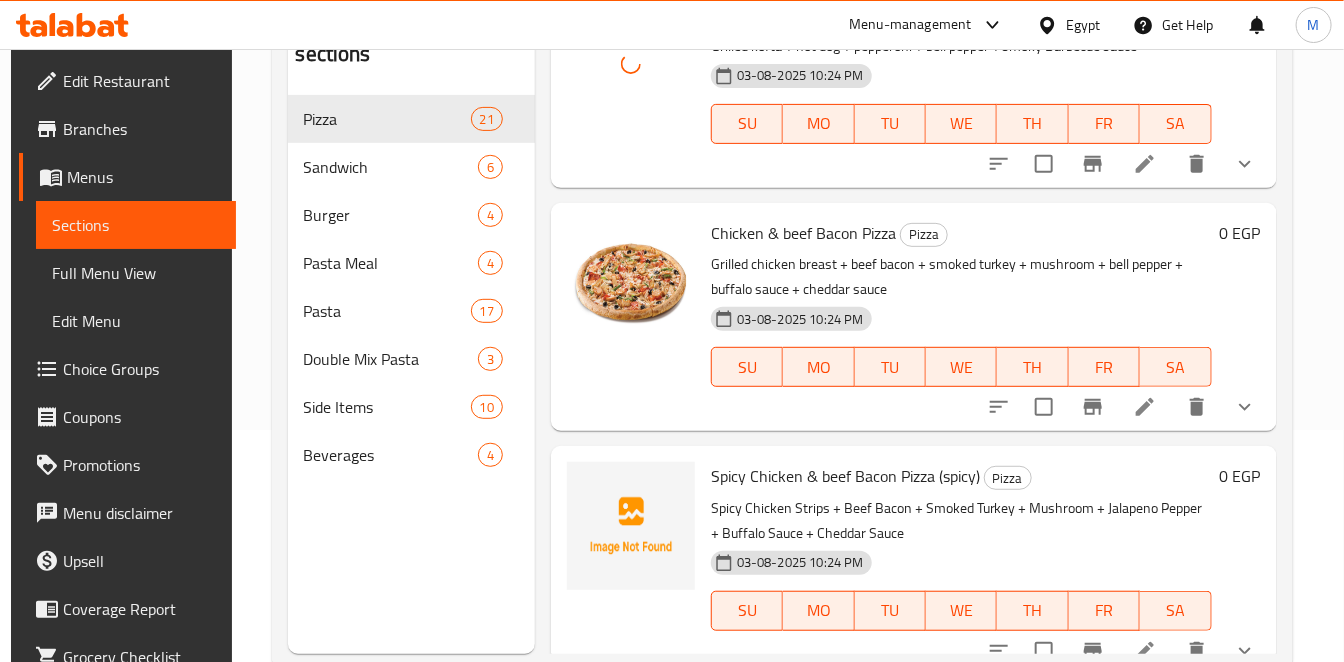 scroll, scrollTop: 4179, scrollLeft: 0, axis: vertical 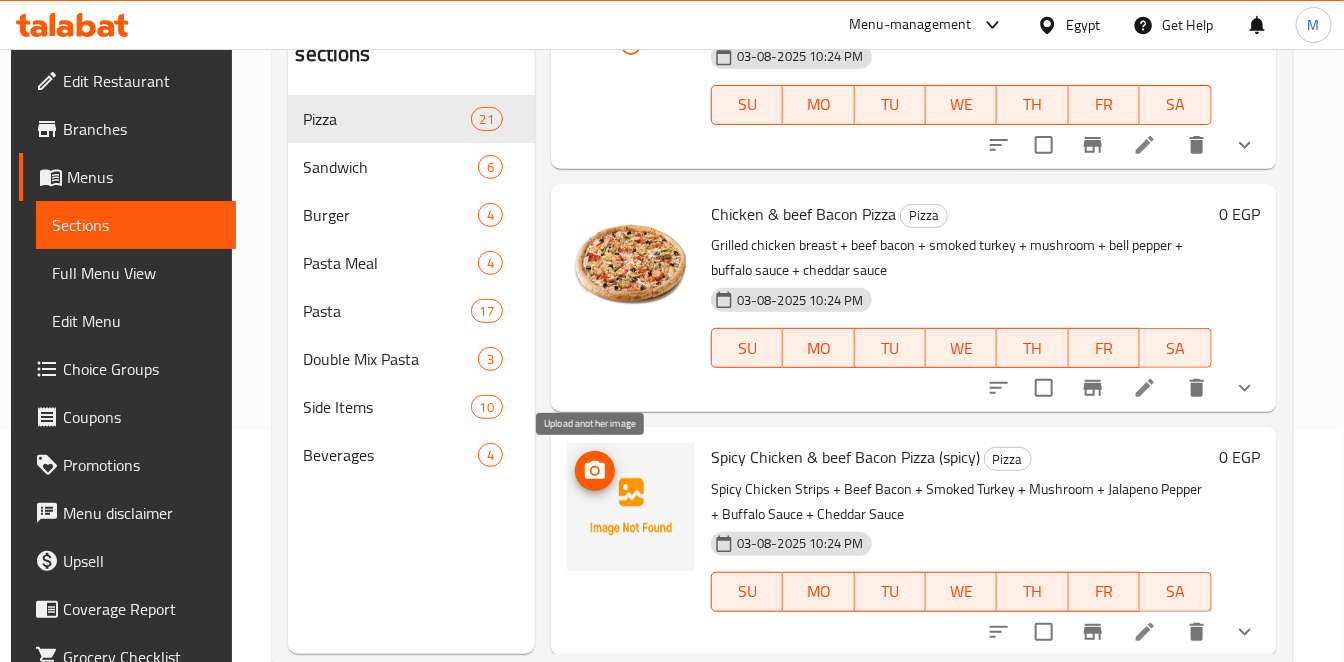 click 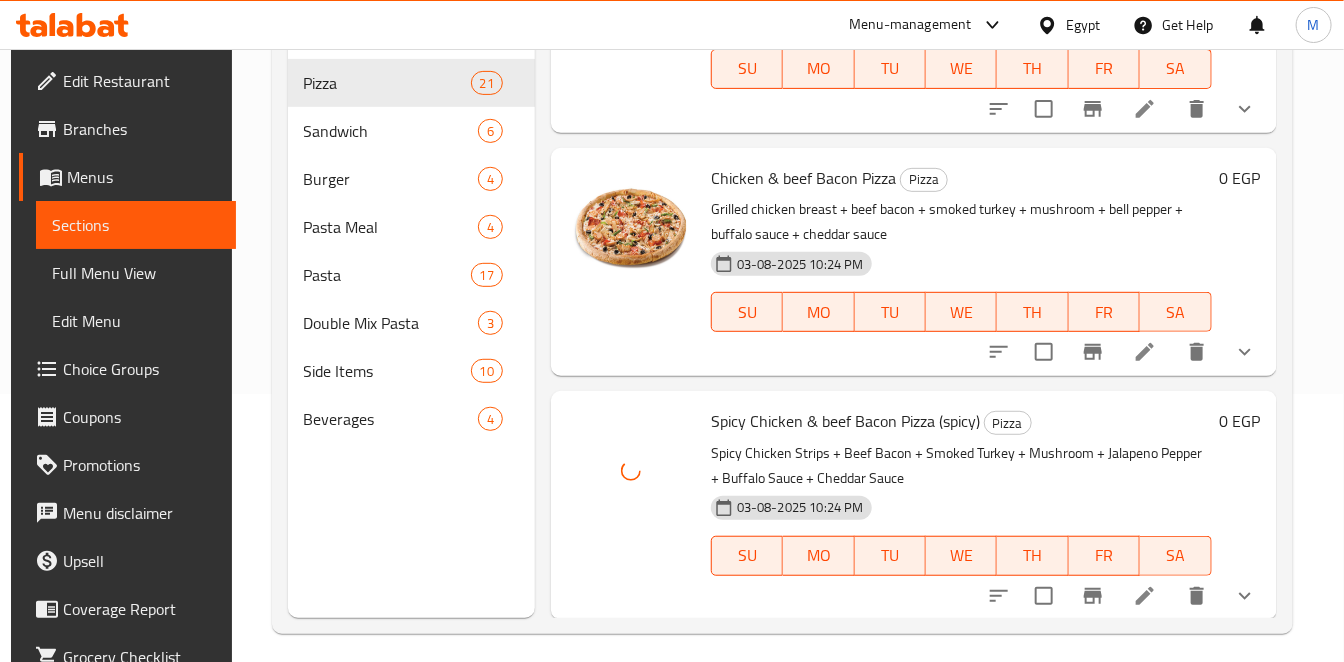 scroll, scrollTop: 279, scrollLeft: 0, axis: vertical 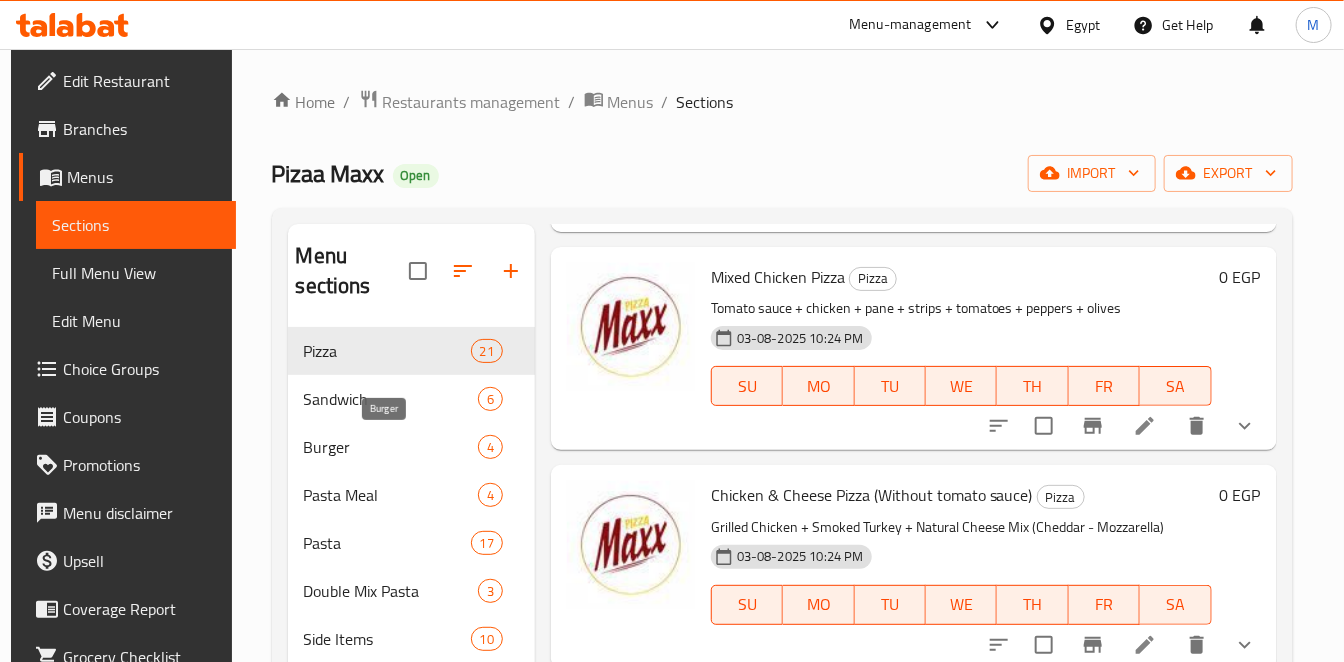 click on "Sandwich" at bounding box center (391, 399) 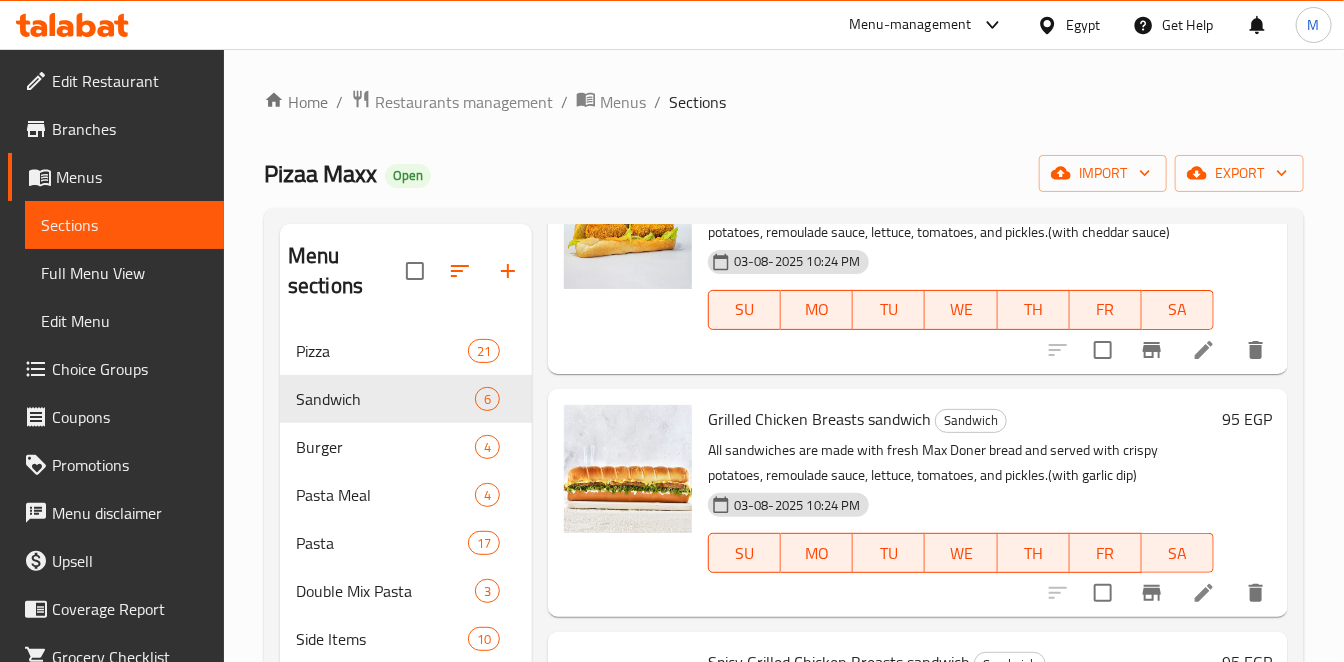 scroll, scrollTop: 928, scrollLeft: 0, axis: vertical 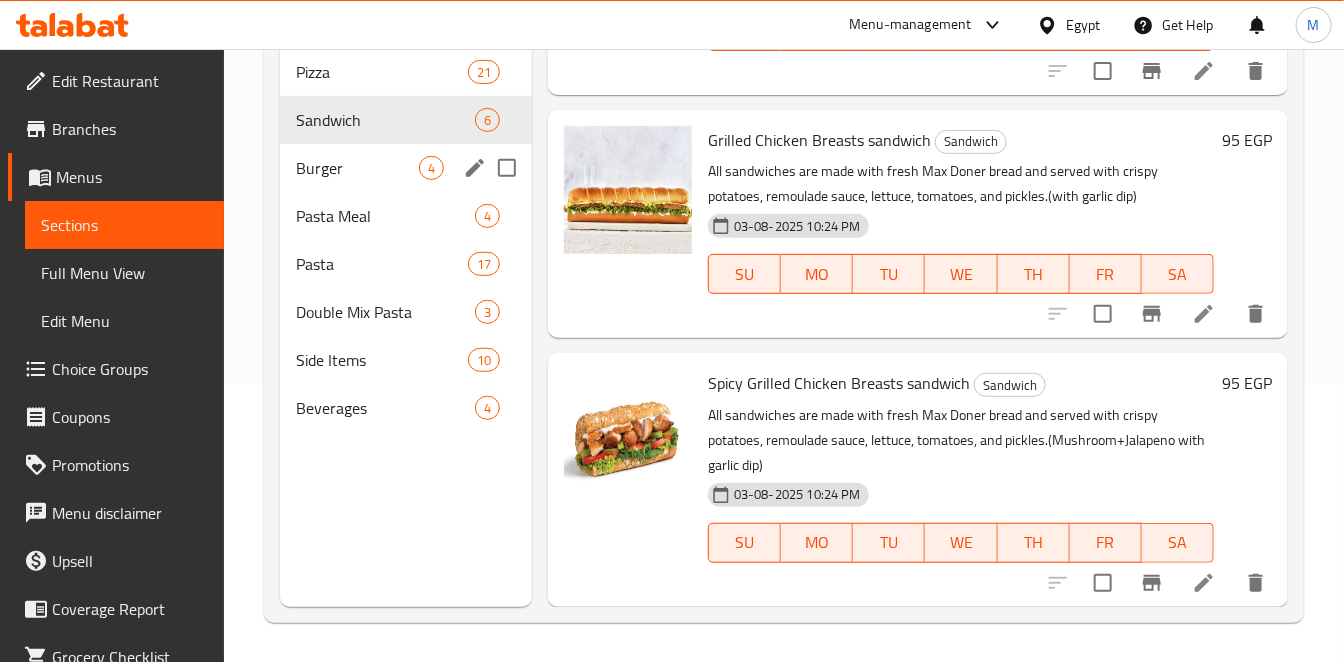 click on "Burger 4" at bounding box center (406, 168) 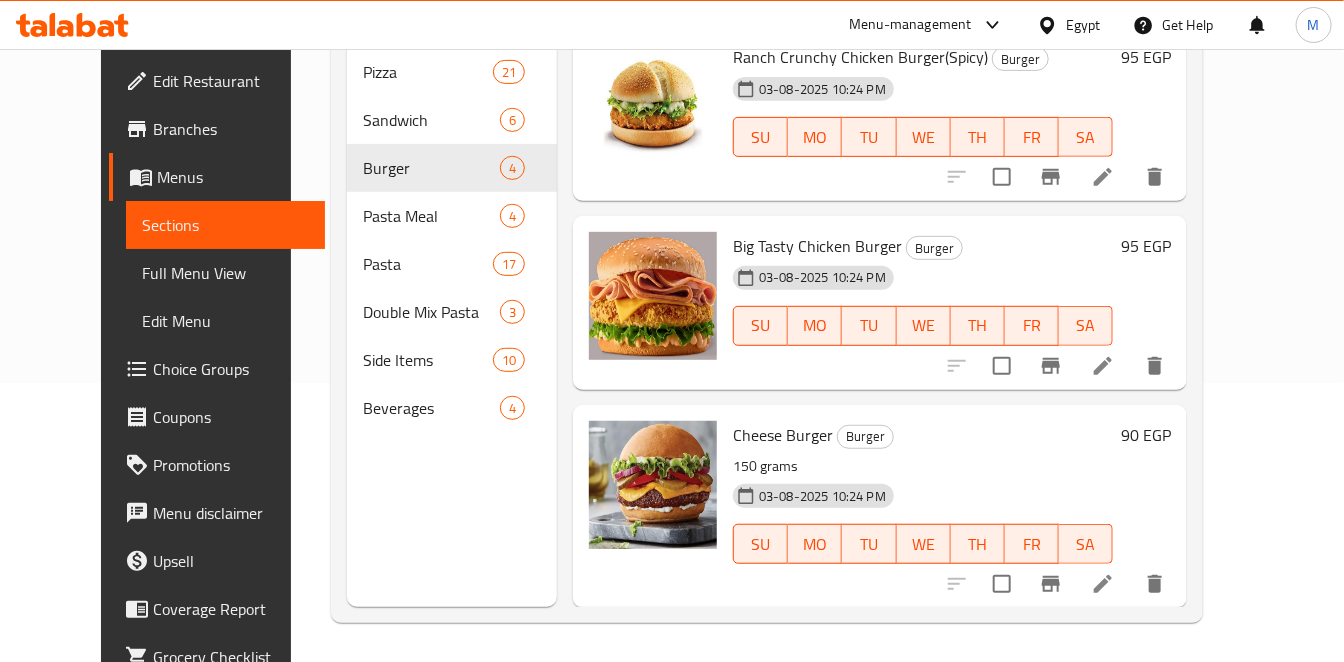 scroll, scrollTop: 0, scrollLeft: 0, axis: both 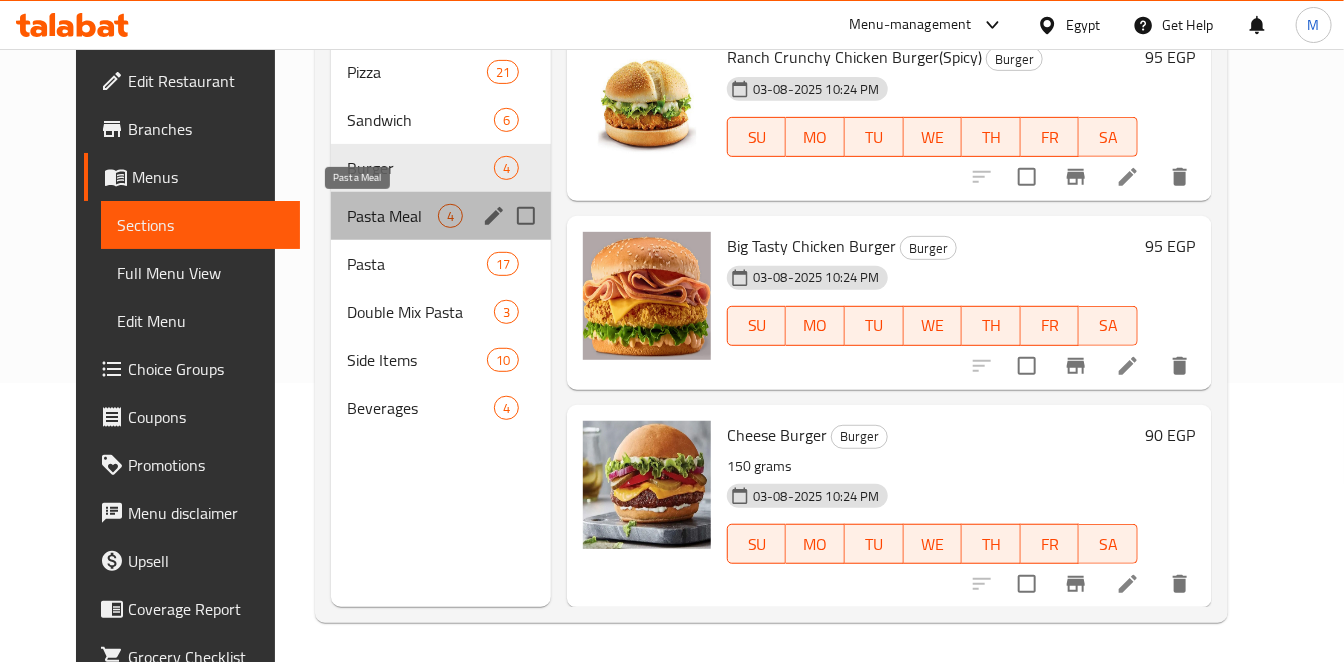 click on "Pasta Meal" at bounding box center (392, 216) 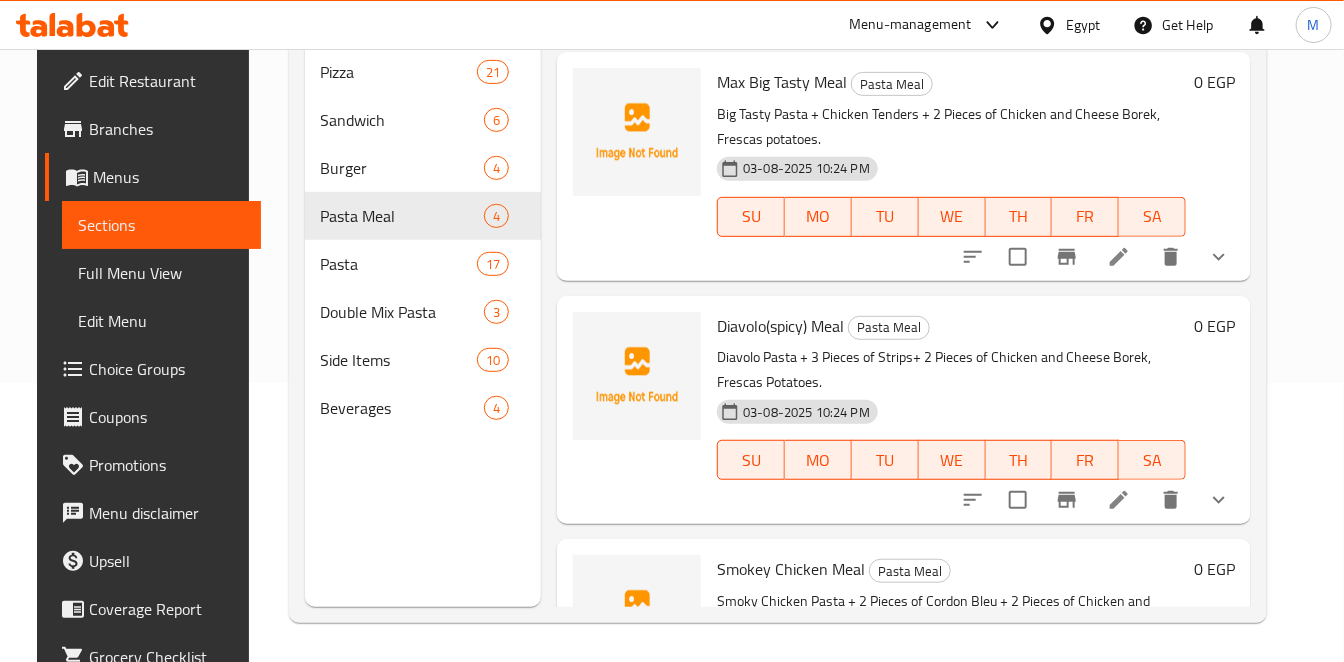 scroll, scrollTop: 0, scrollLeft: 0, axis: both 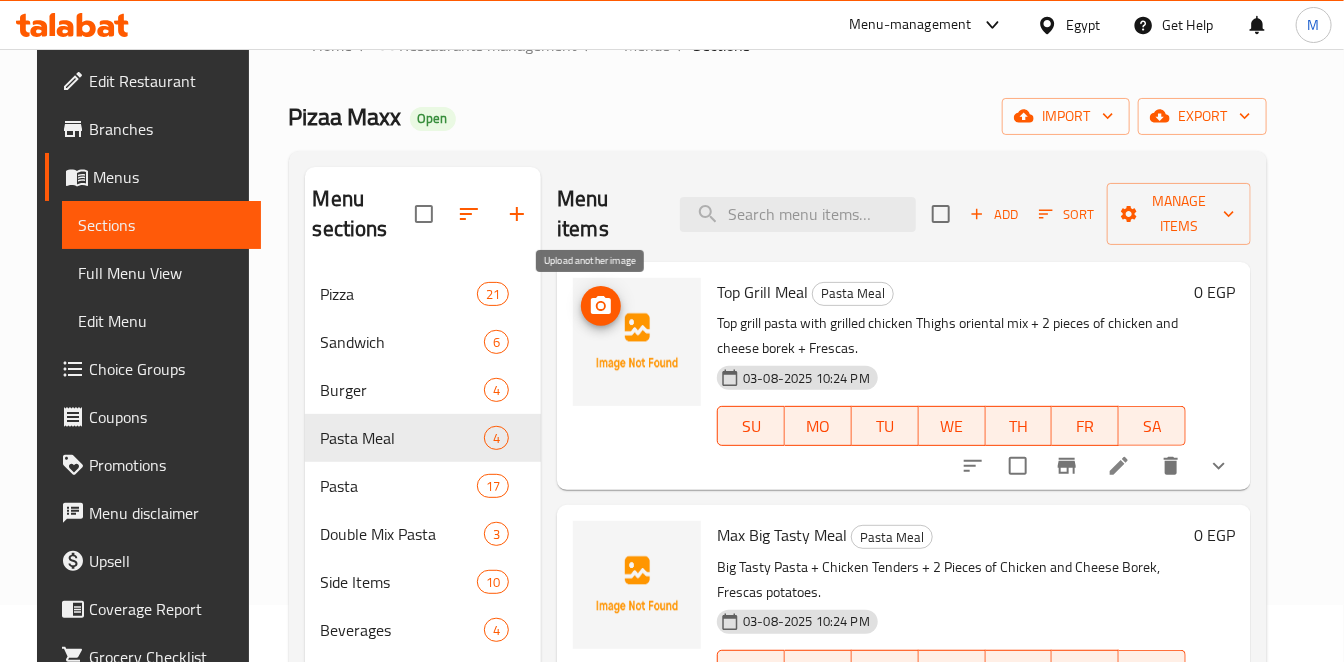 click 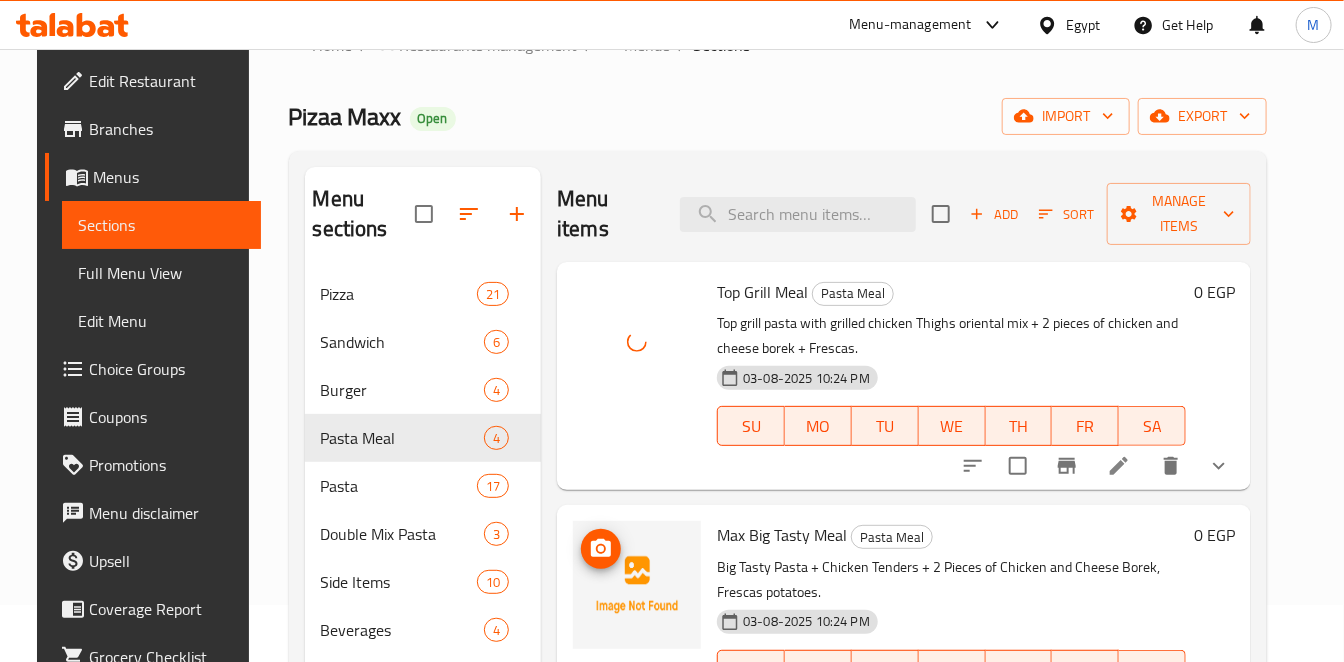 click 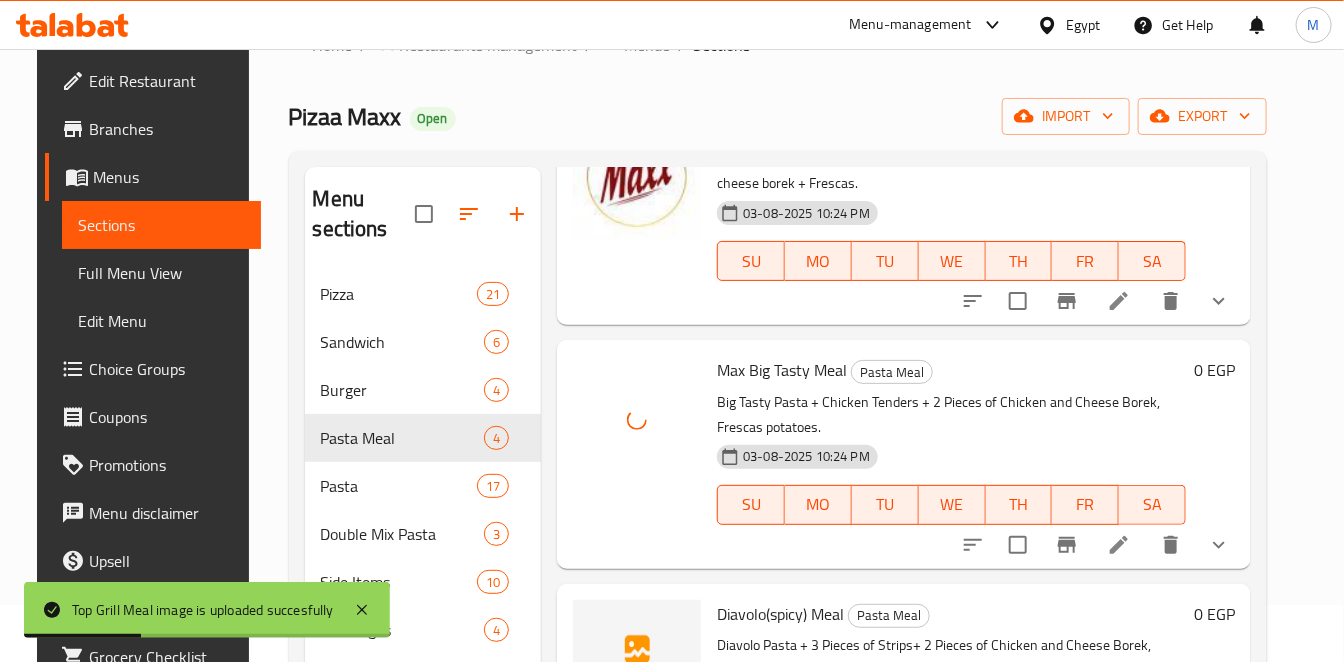 scroll, scrollTop: 222, scrollLeft: 0, axis: vertical 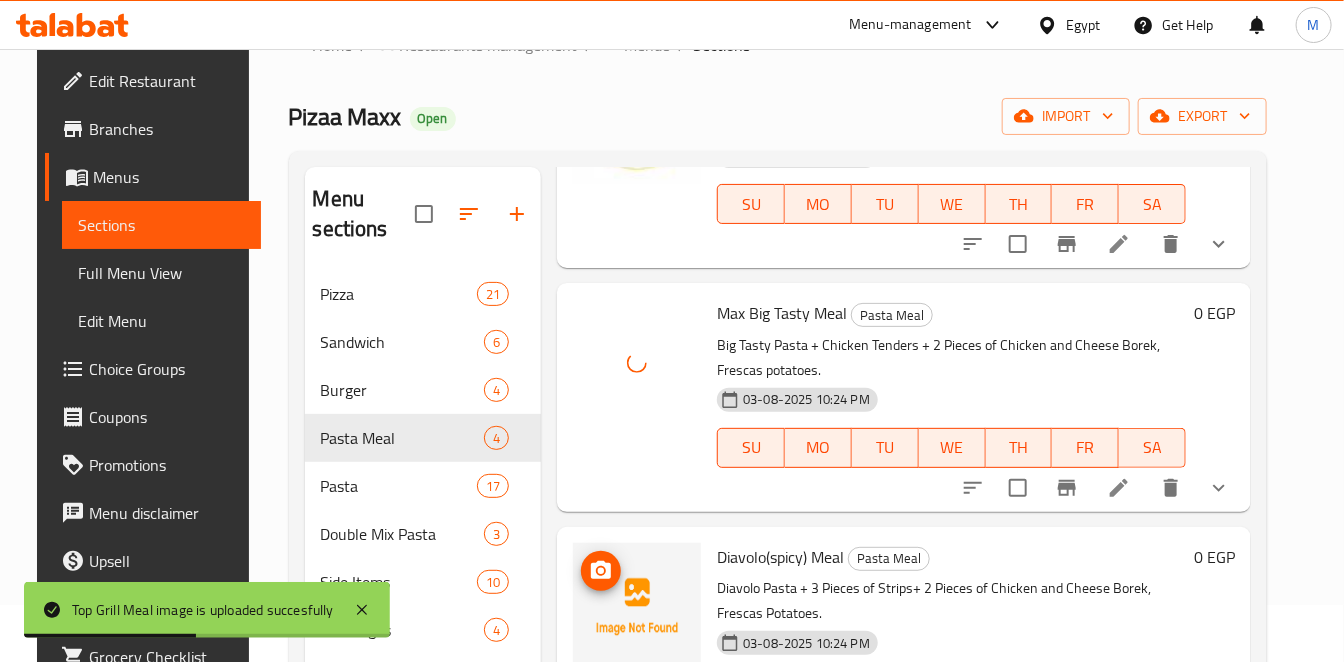 click at bounding box center [601, 571] 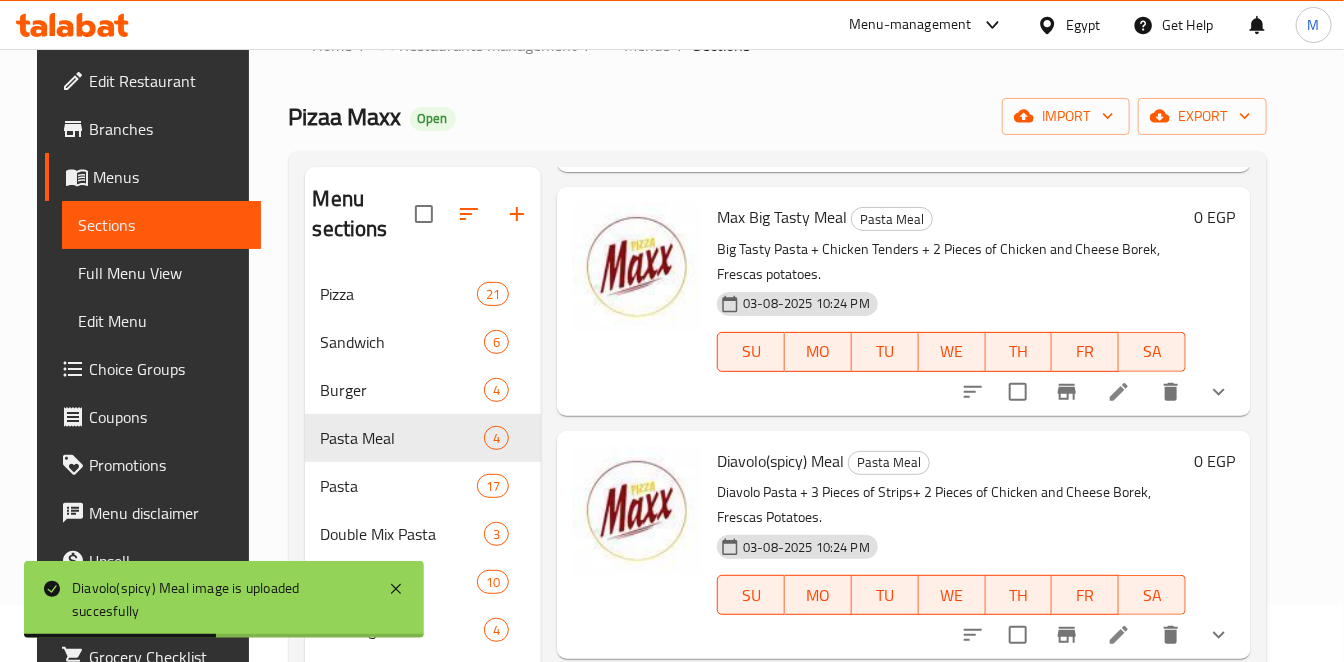 scroll, scrollTop: 391, scrollLeft: 0, axis: vertical 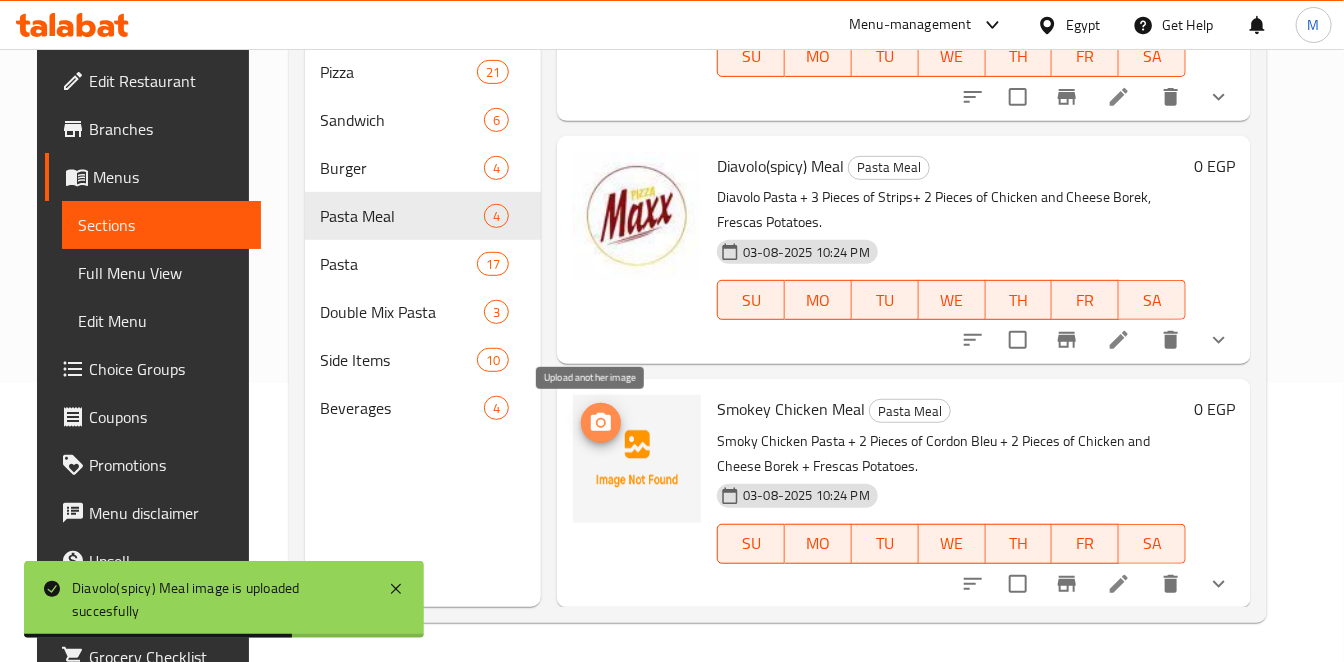 click at bounding box center (601, 423) 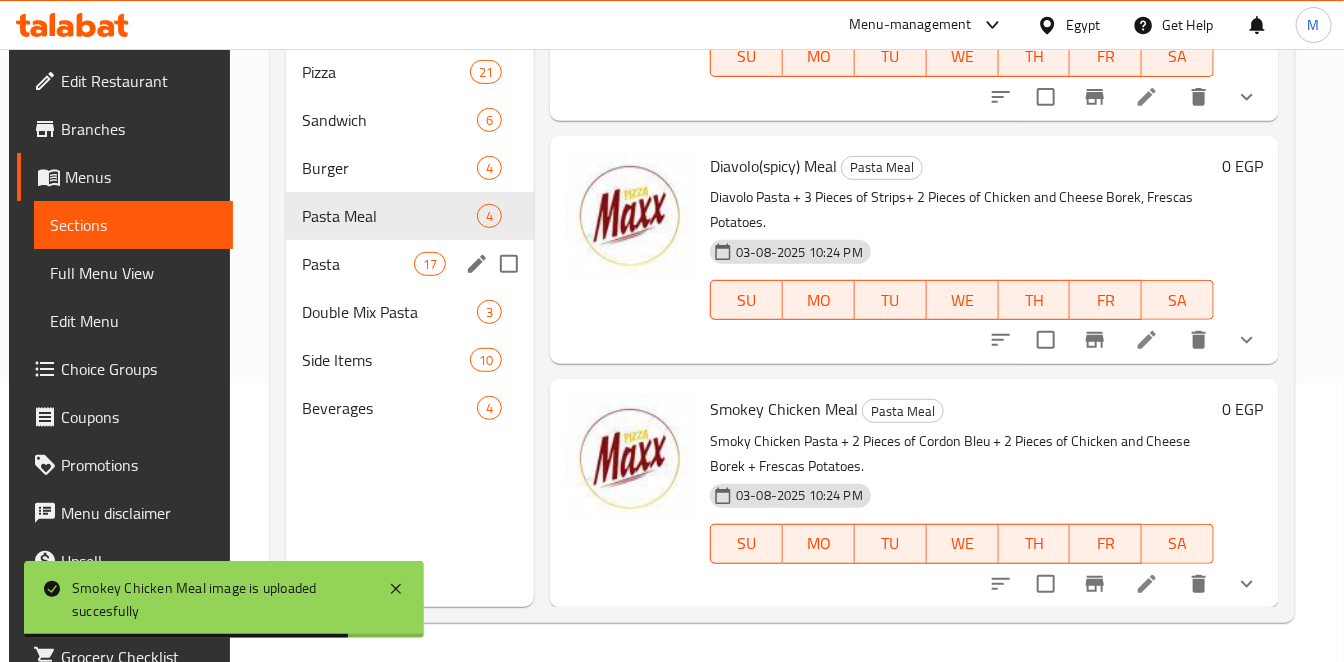 click on "Pasta" at bounding box center [358, 264] 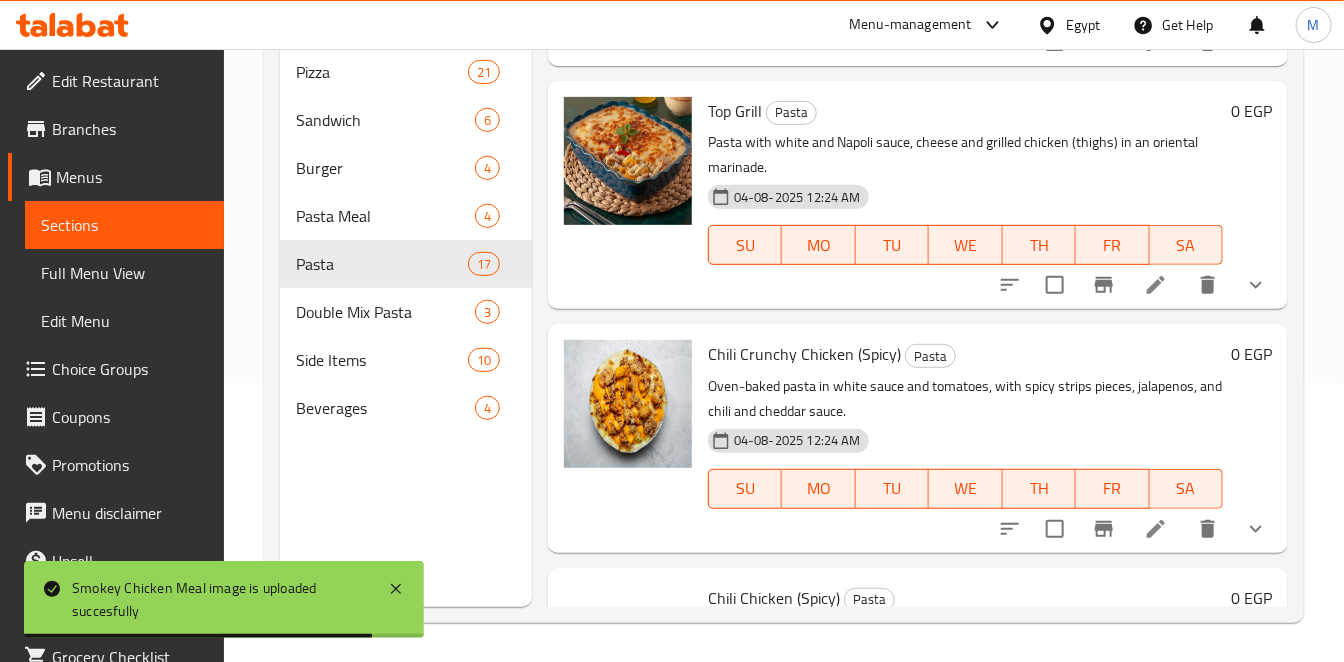 scroll, scrollTop: 0, scrollLeft: 0, axis: both 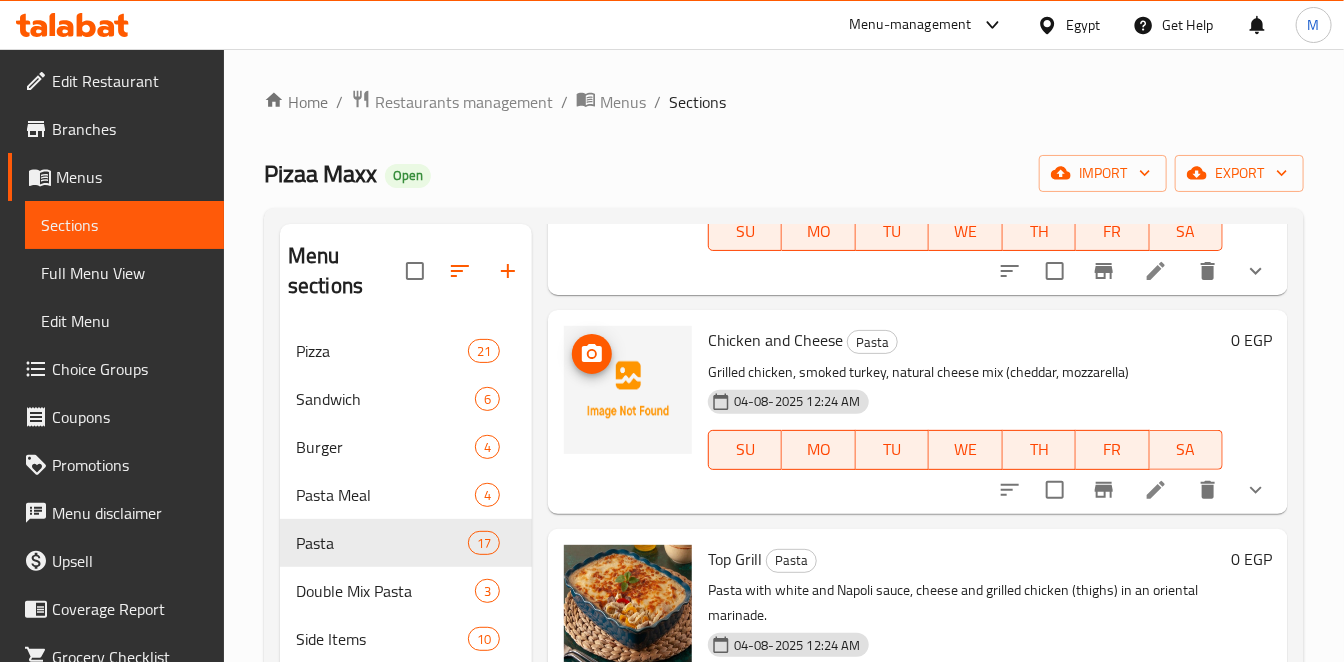 click 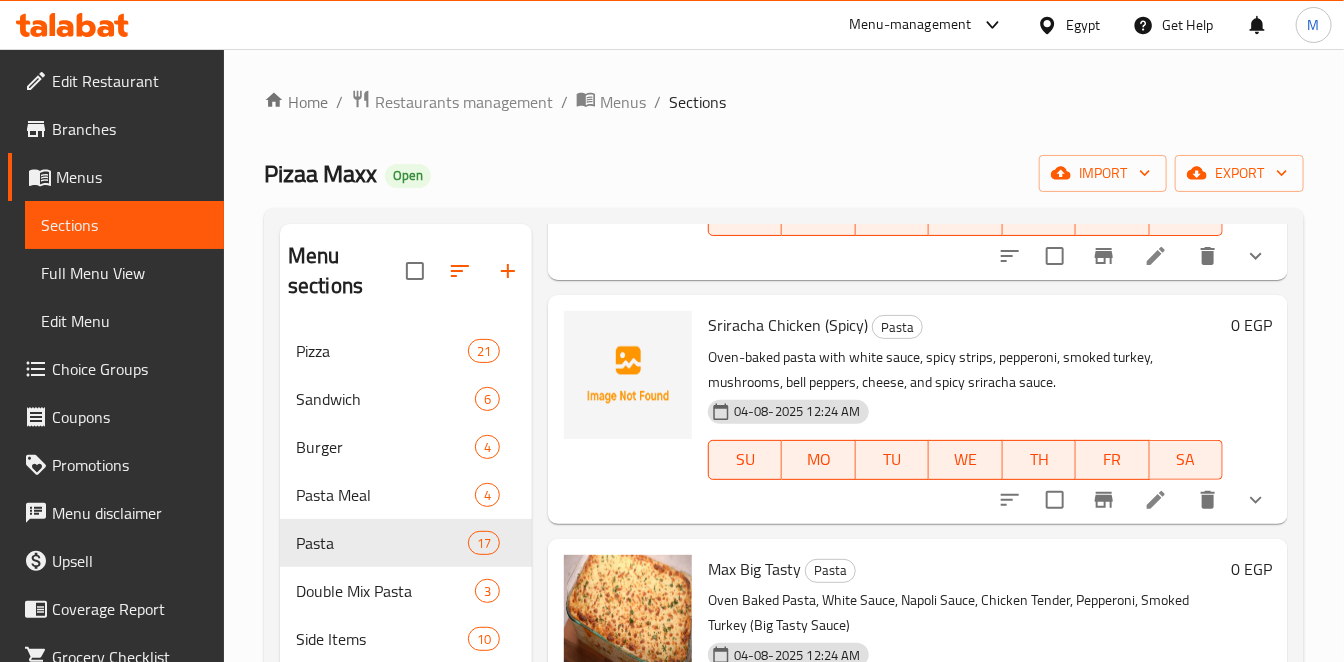 scroll, scrollTop: 1222, scrollLeft: 0, axis: vertical 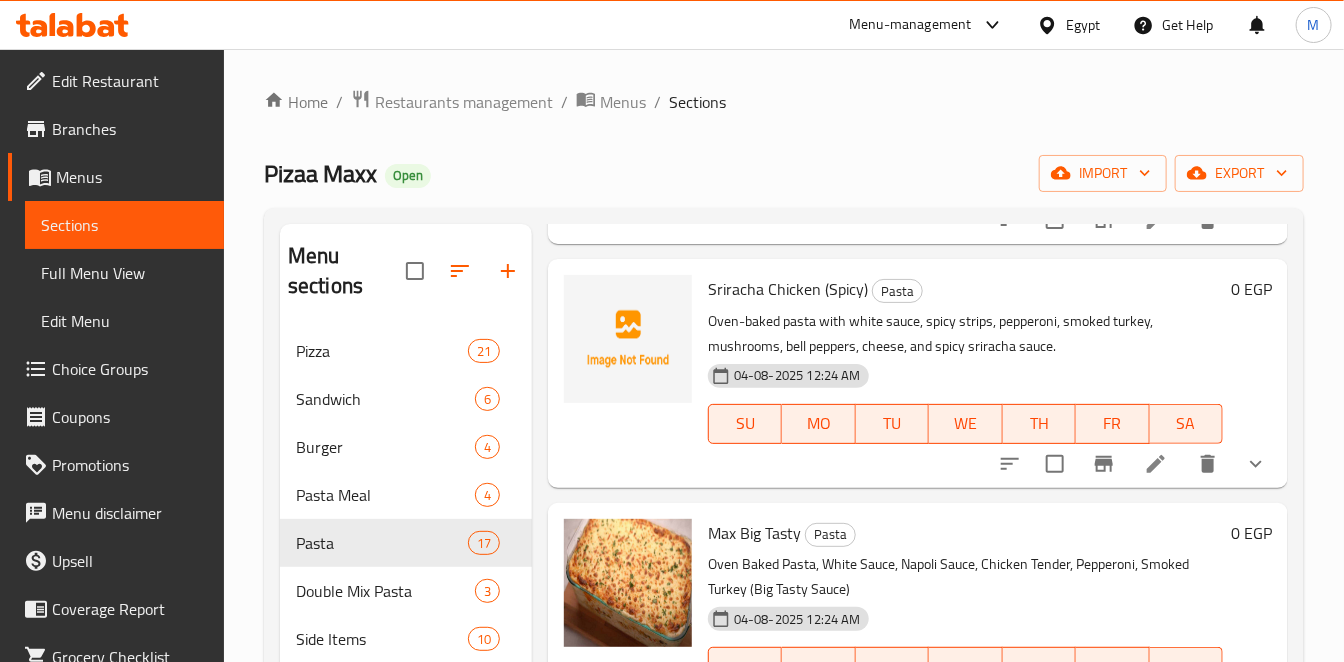 click at bounding box center (628, 339) 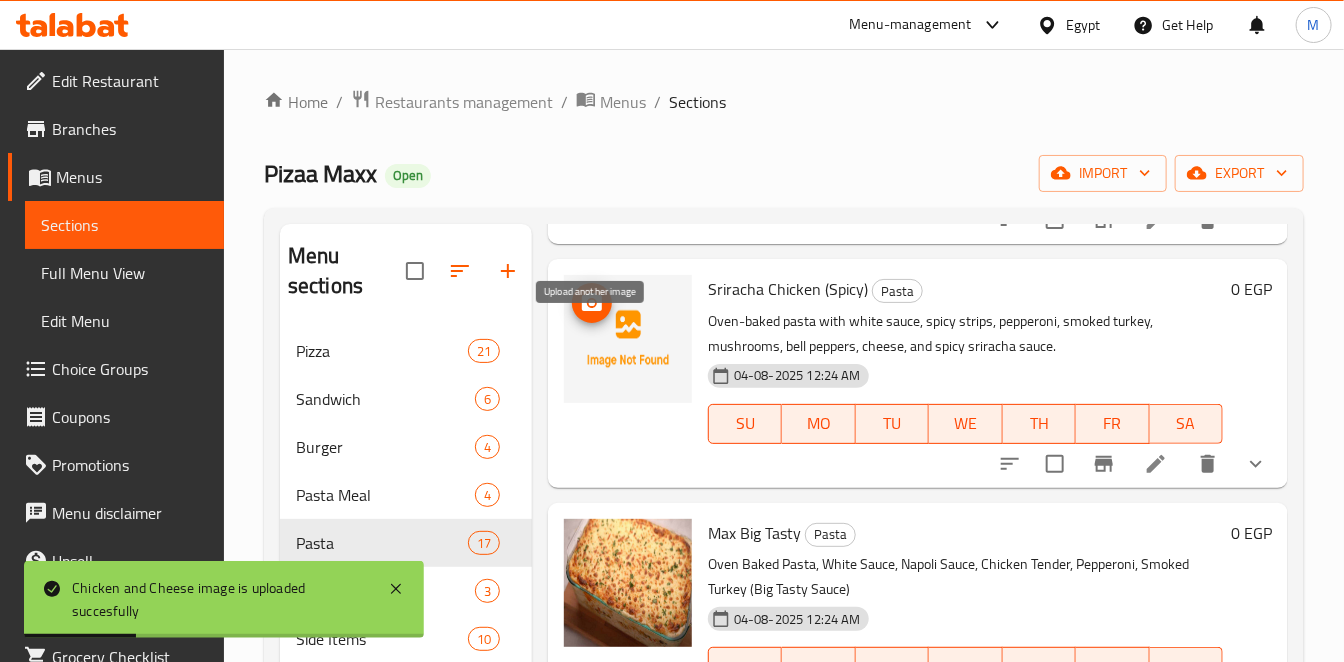 click 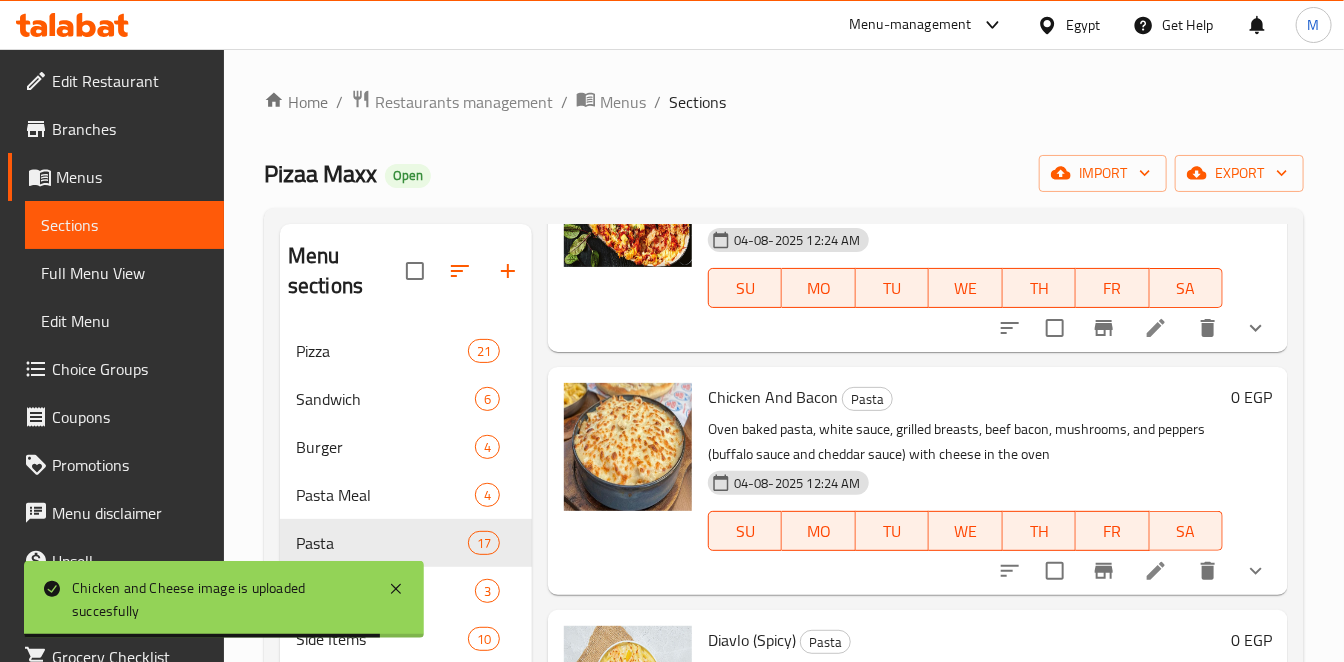 scroll, scrollTop: 2222, scrollLeft: 0, axis: vertical 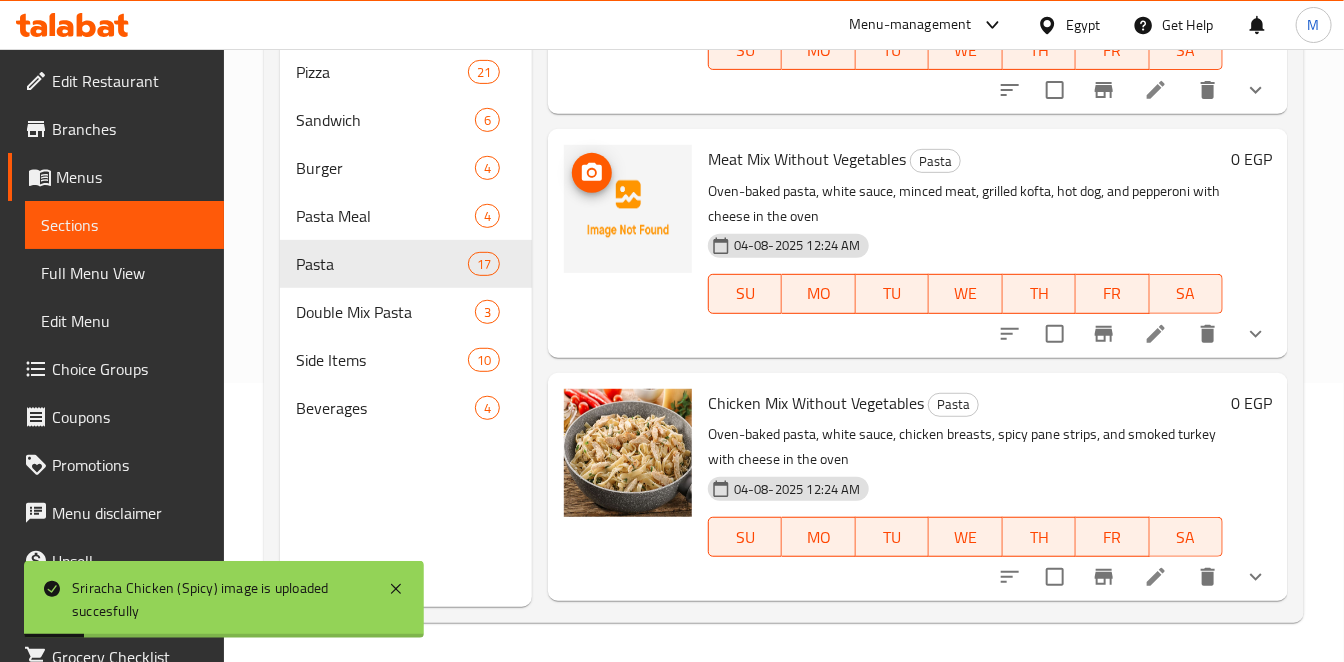click 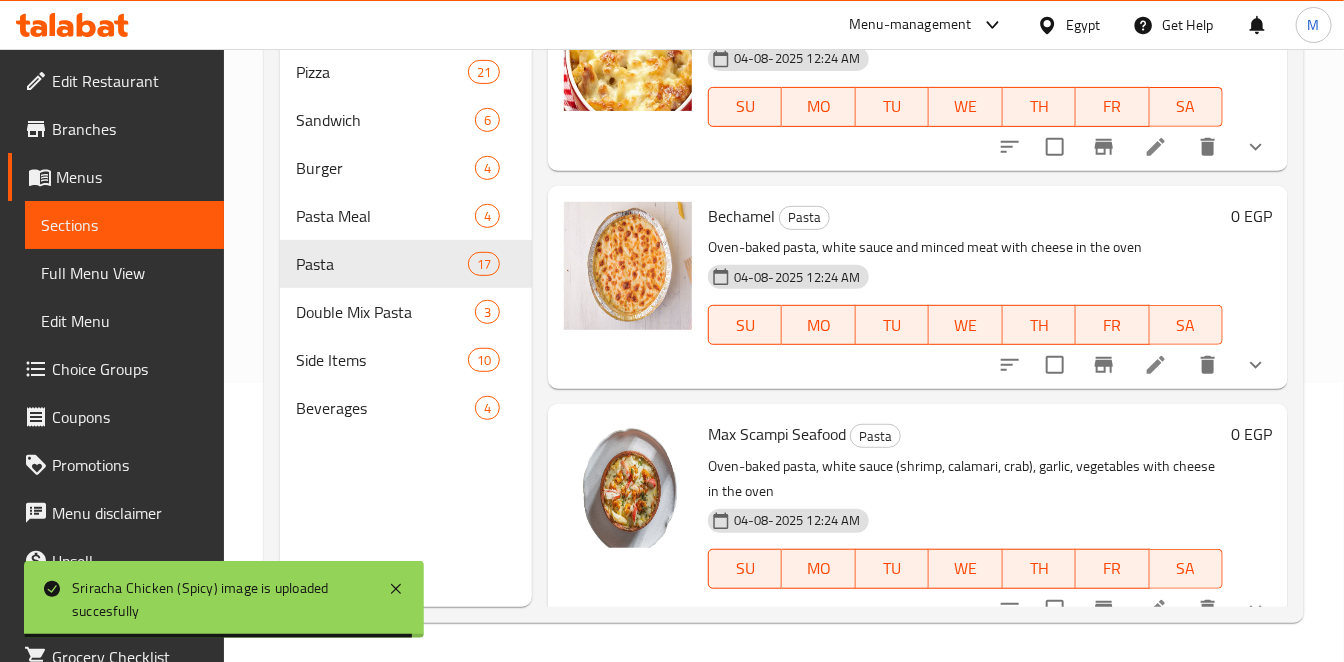 scroll, scrollTop: 3505, scrollLeft: 0, axis: vertical 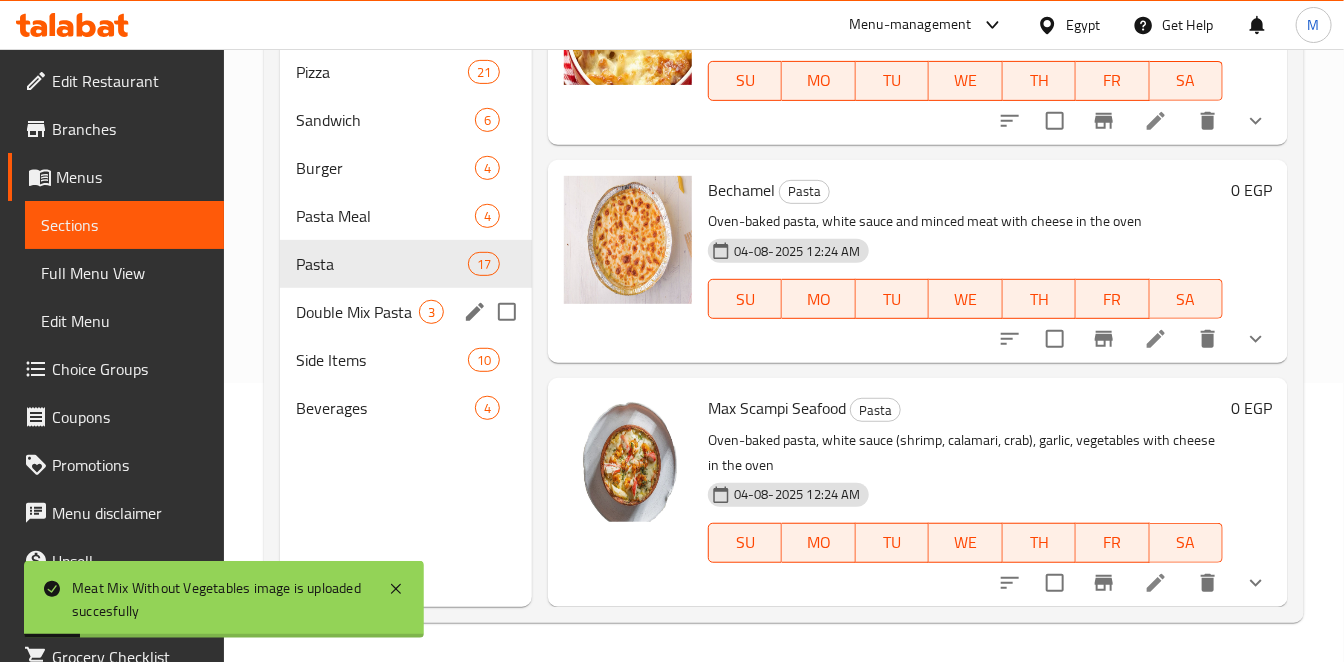 click on "Double Mix Pasta 3" at bounding box center (406, 312) 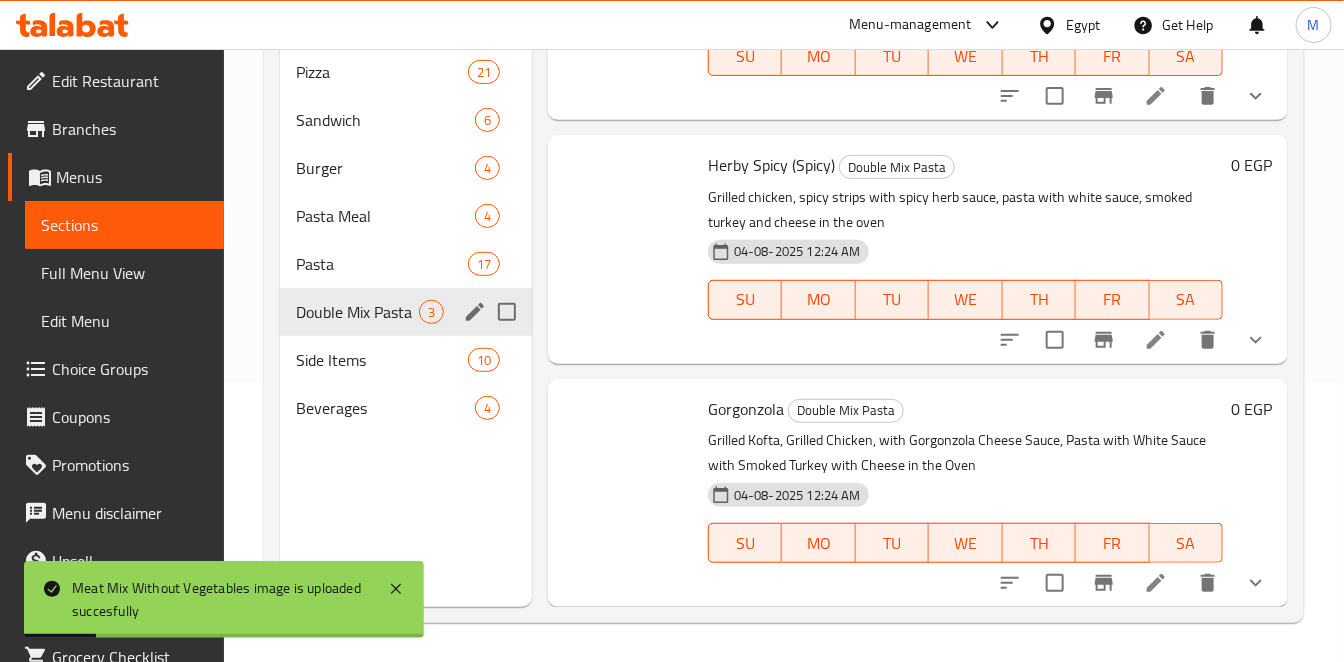scroll, scrollTop: 148, scrollLeft: 0, axis: vertical 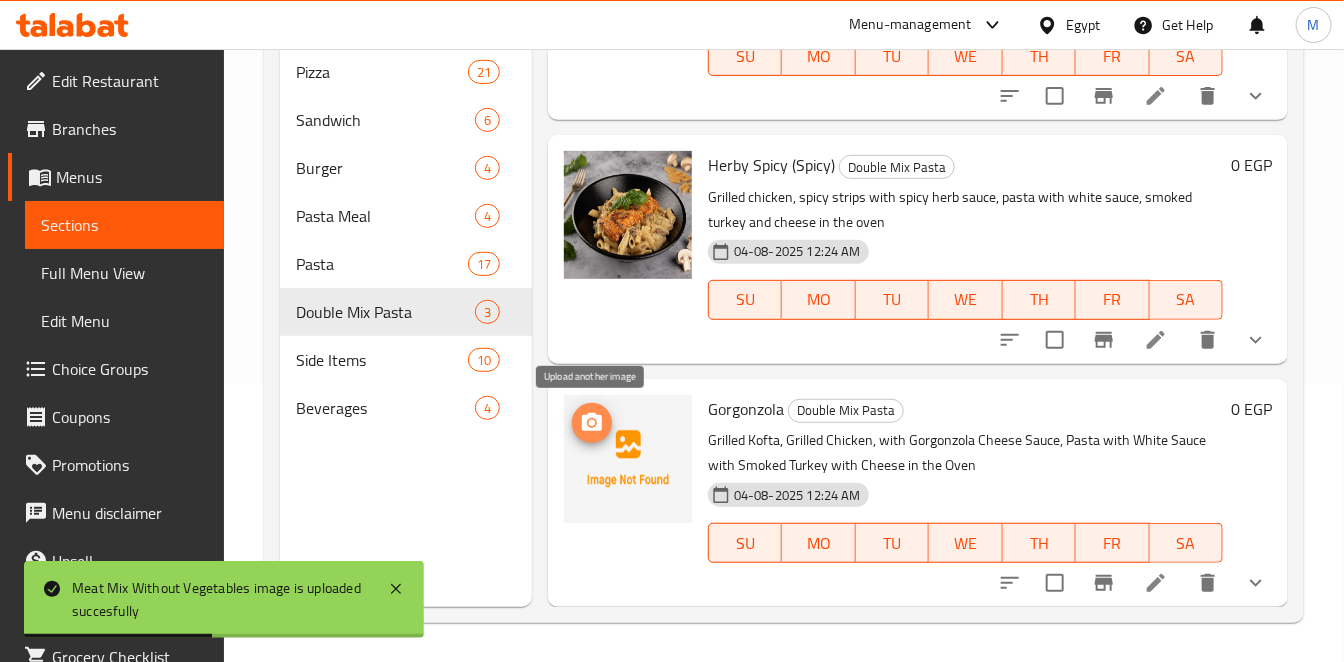 click 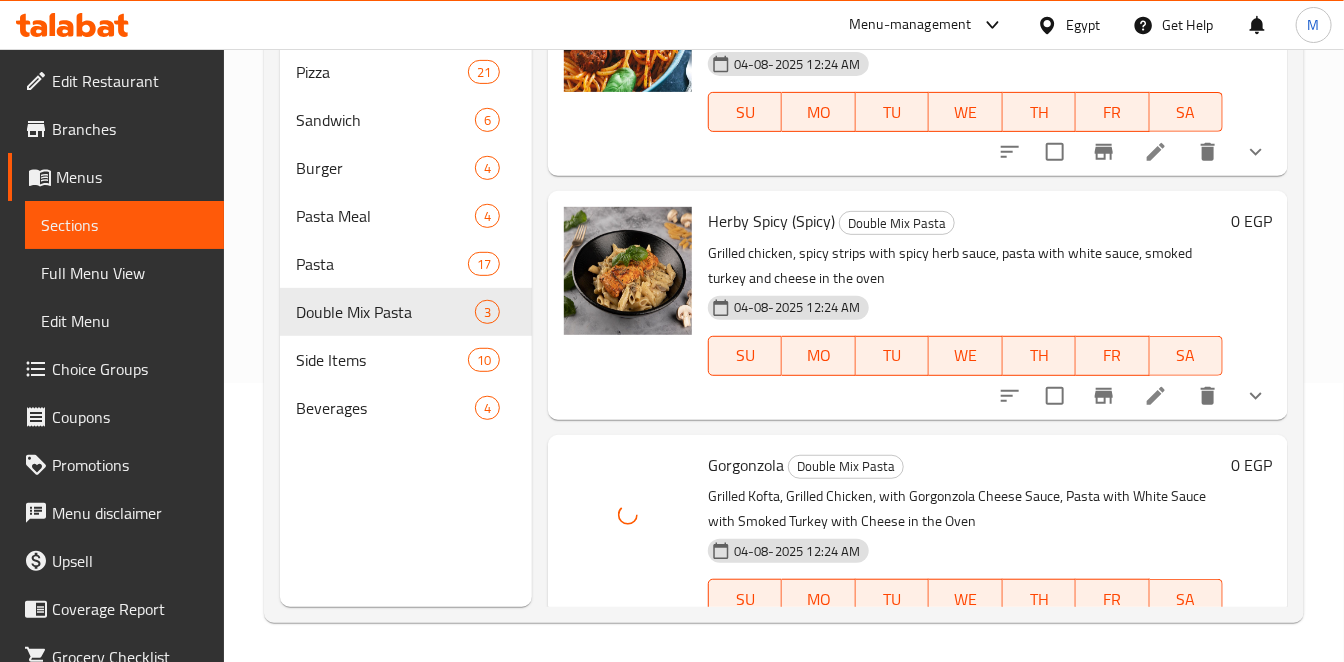 scroll, scrollTop: 0, scrollLeft: 0, axis: both 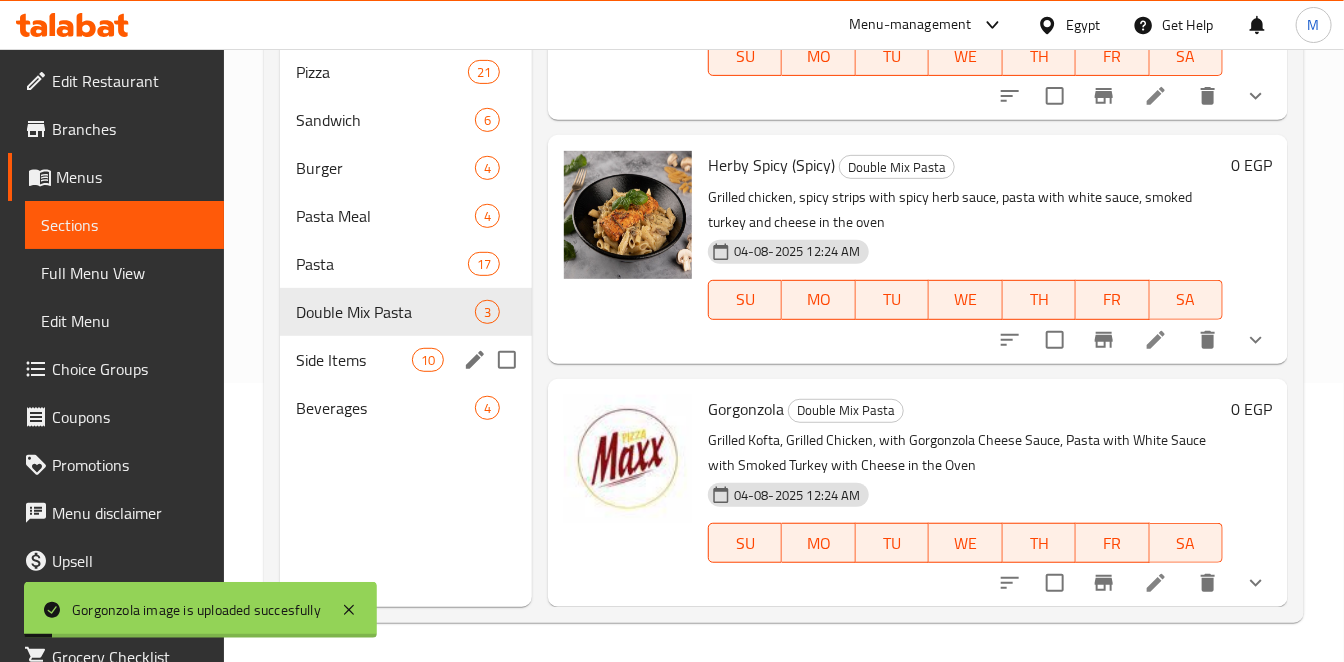 click on "Side Items" at bounding box center [354, 360] 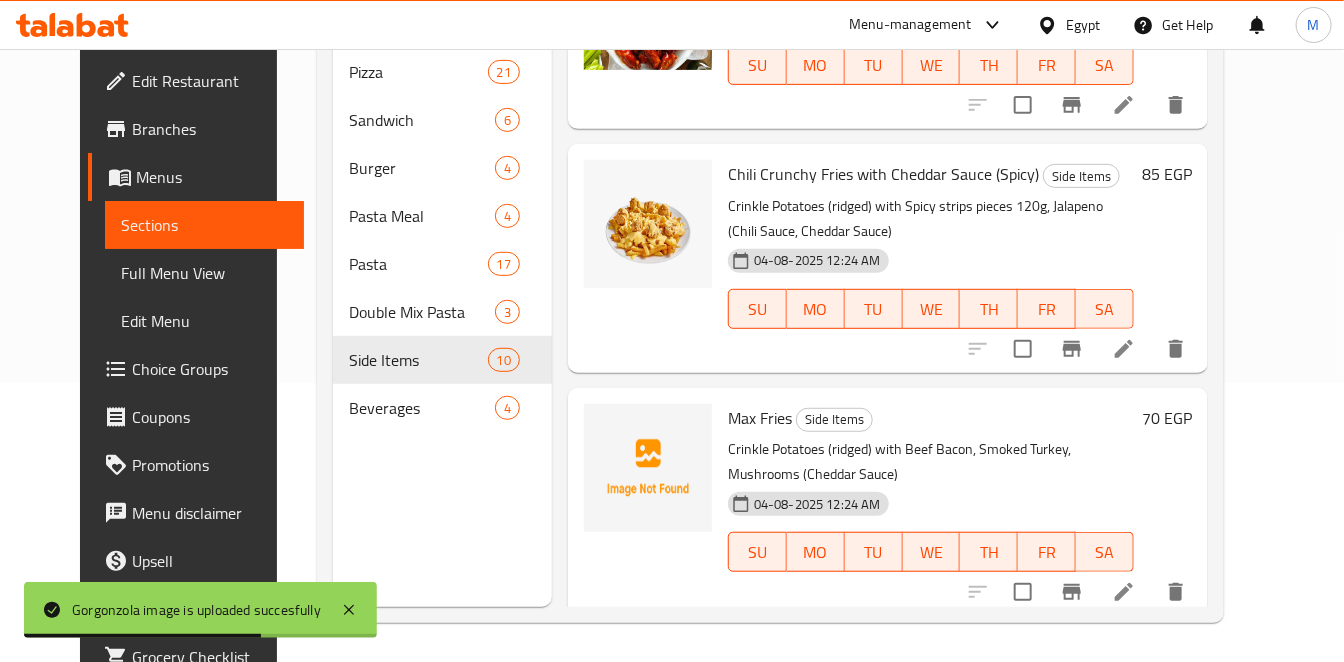 scroll, scrollTop: 0, scrollLeft: 0, axis: both 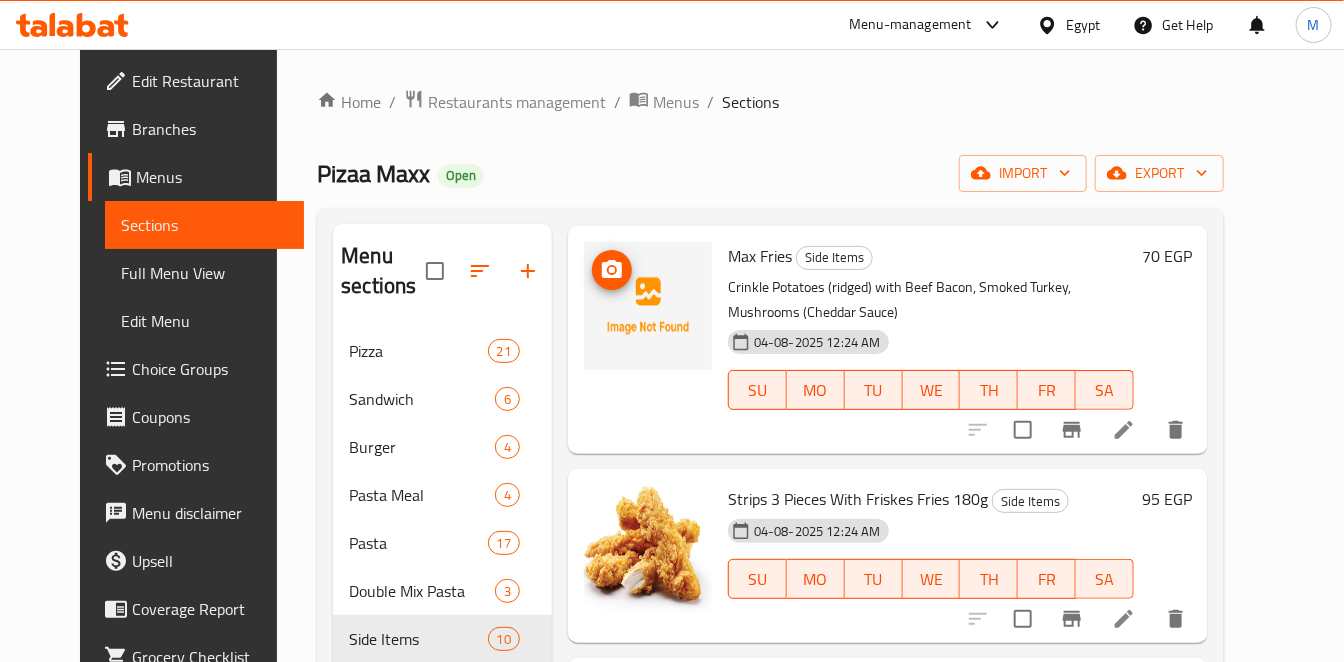 click 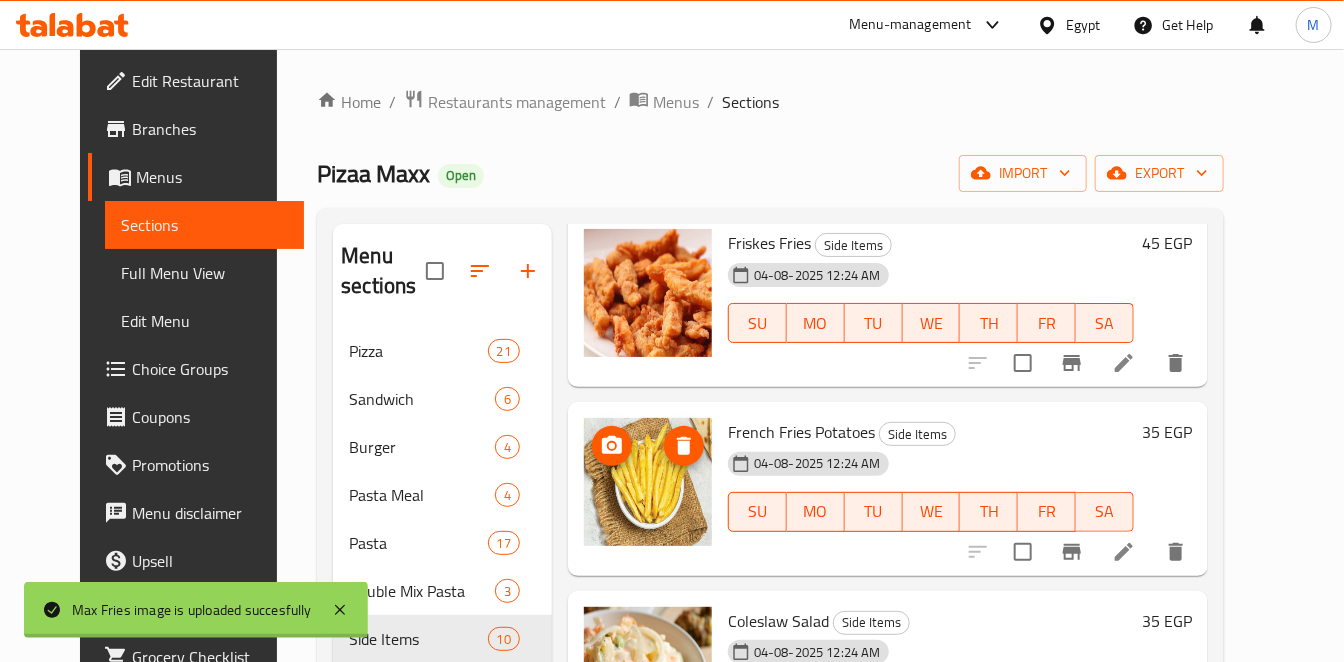 scroll, scrollTop: 1222, scrollLeft: 0, axis: vertical 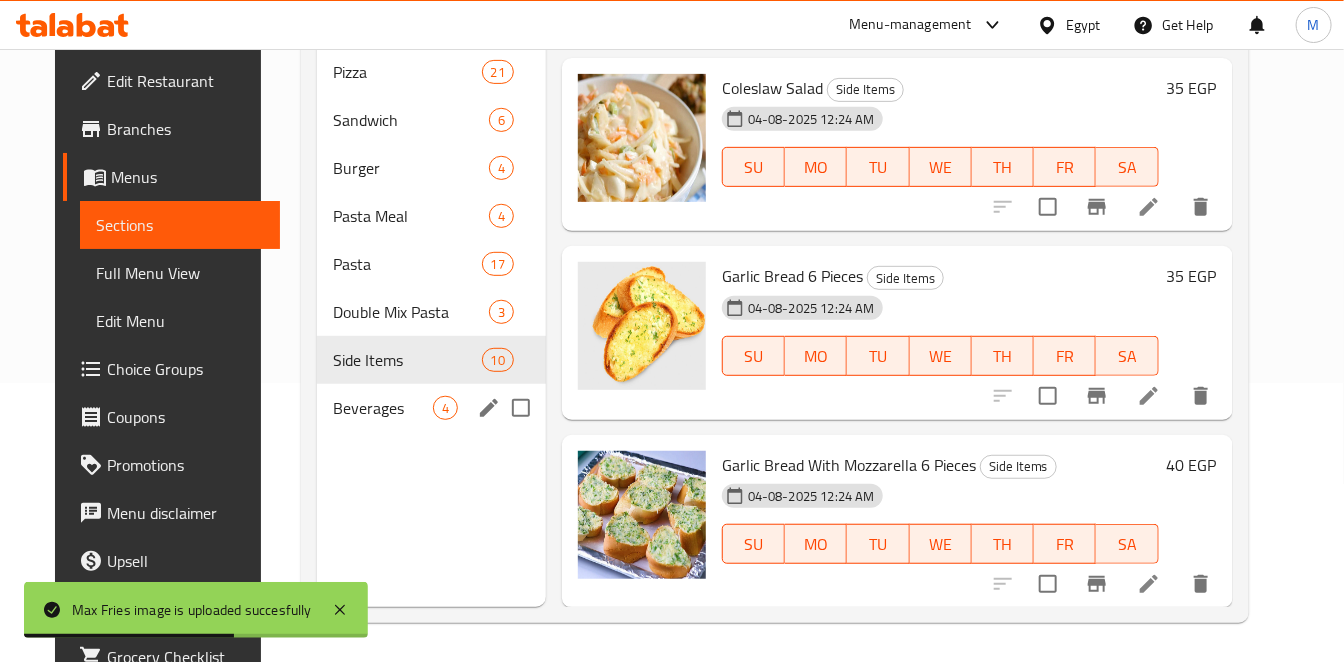 drag, startPoint x: 351, startPoint y: 411, endPoint x: 336, endPoint y: 420, distance: 17.492855 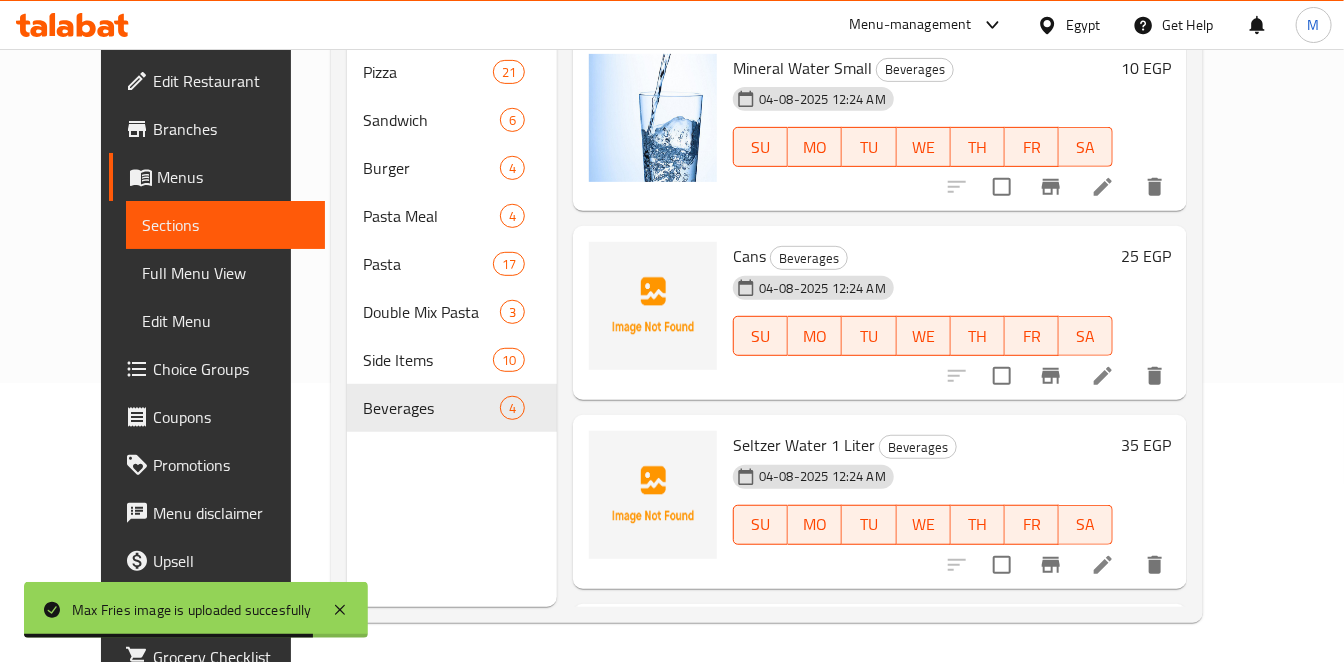 scroll, scrollTop: 0, scrollLeft: 0, axis: both 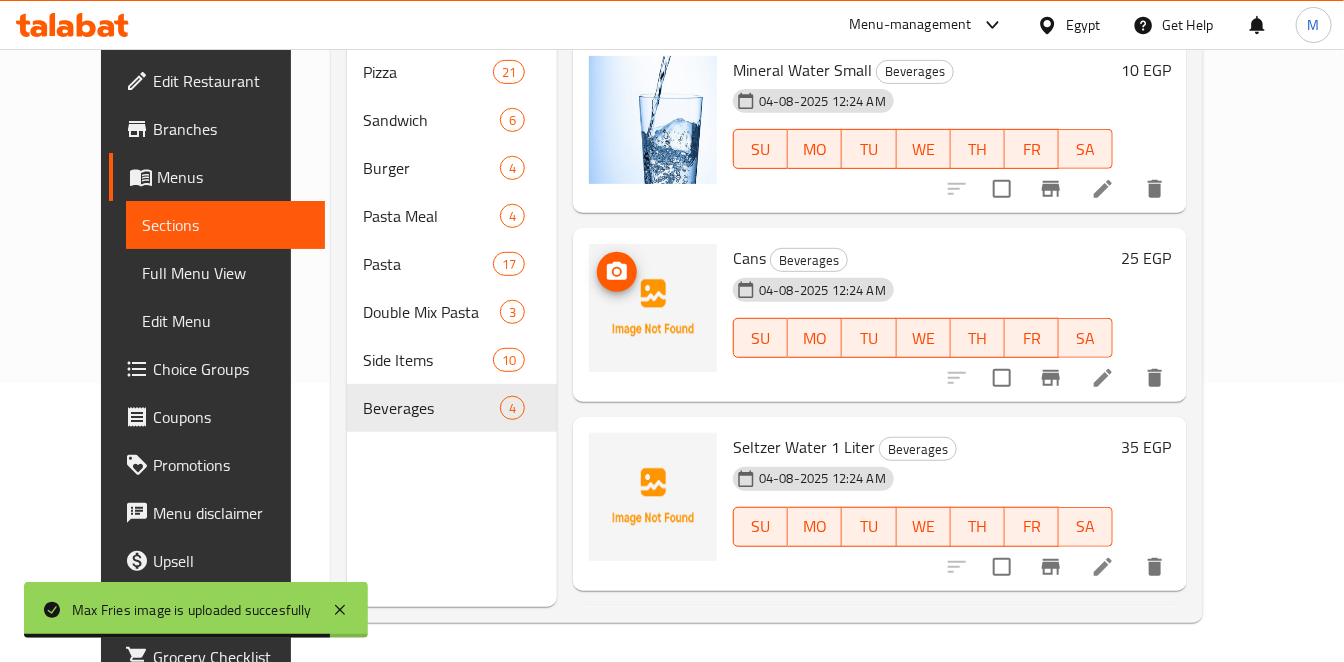 click 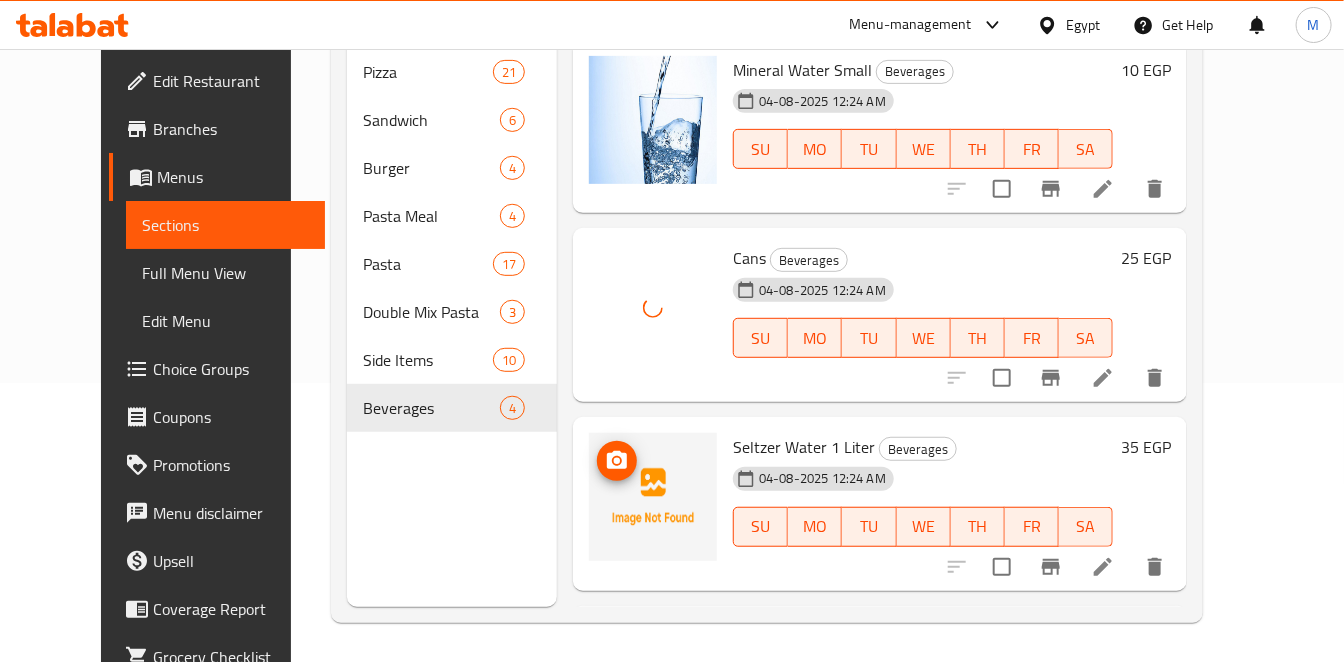 click at bounding box center [617, 461] 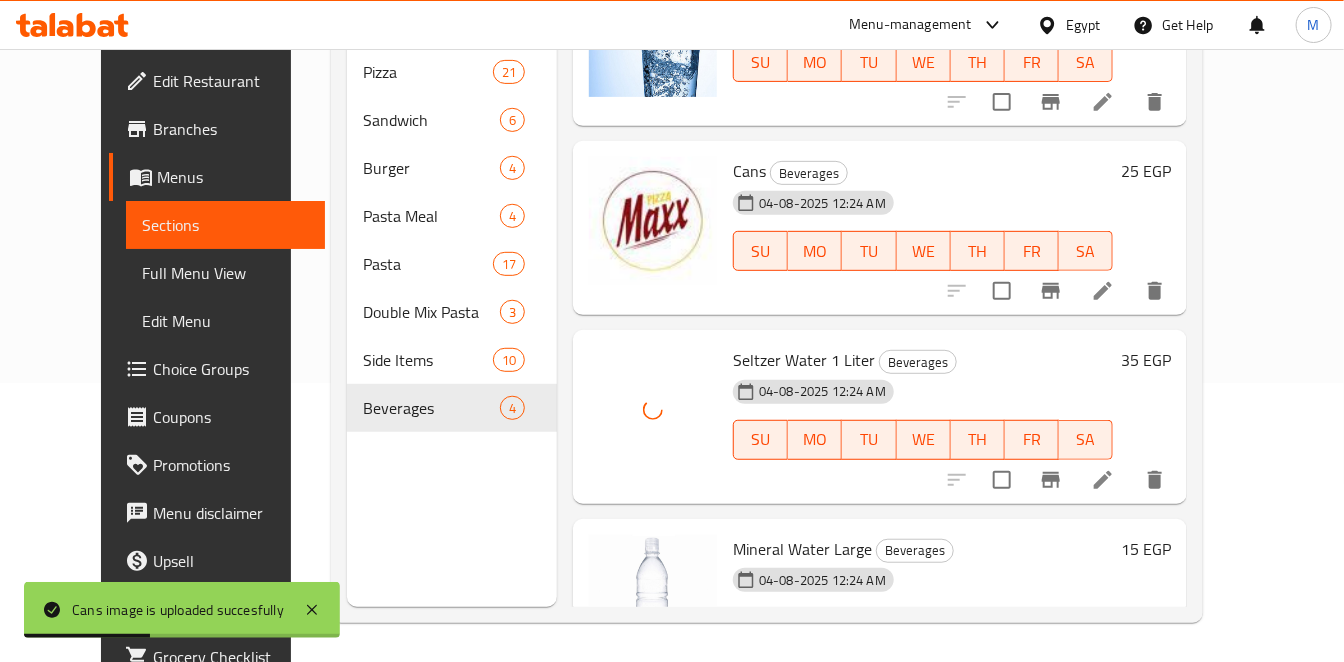 scroll, scrollTop: 171, scrollLeft: 0, axis: vertical 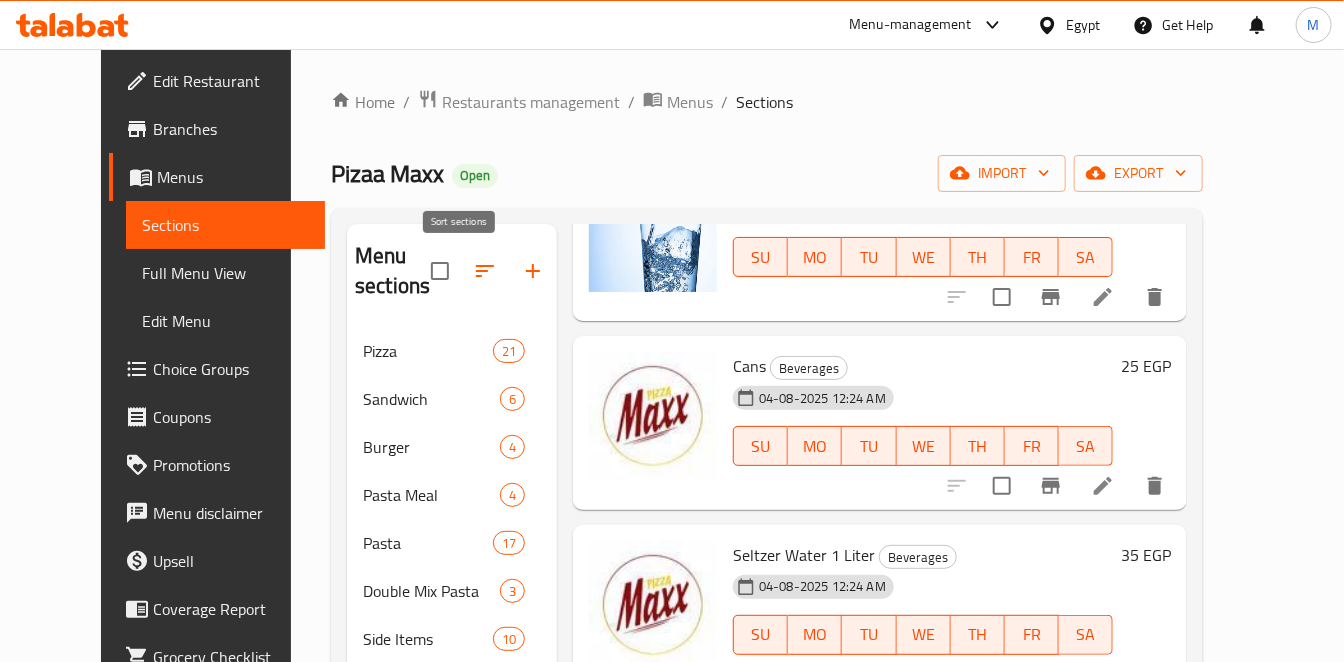 click 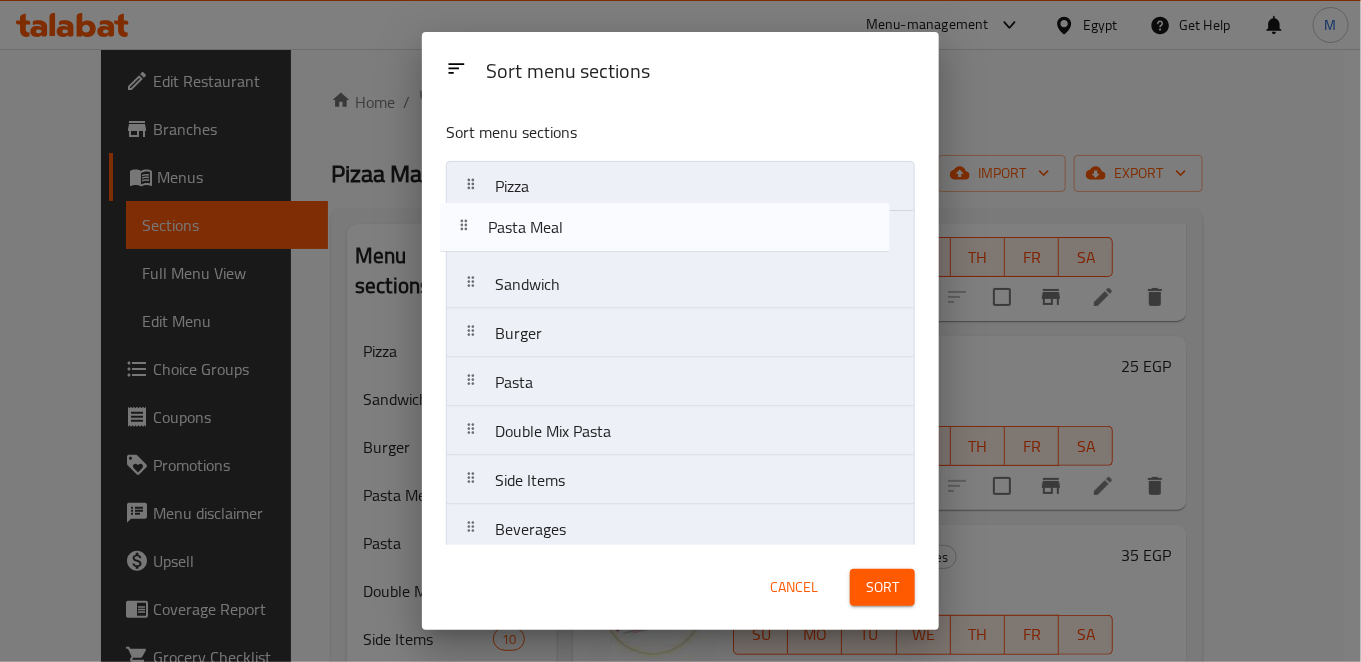 drag, startPoint x: 574, startPoint y: 346, endPoint x: 565, endPoint y: 231, distance: 115.35164 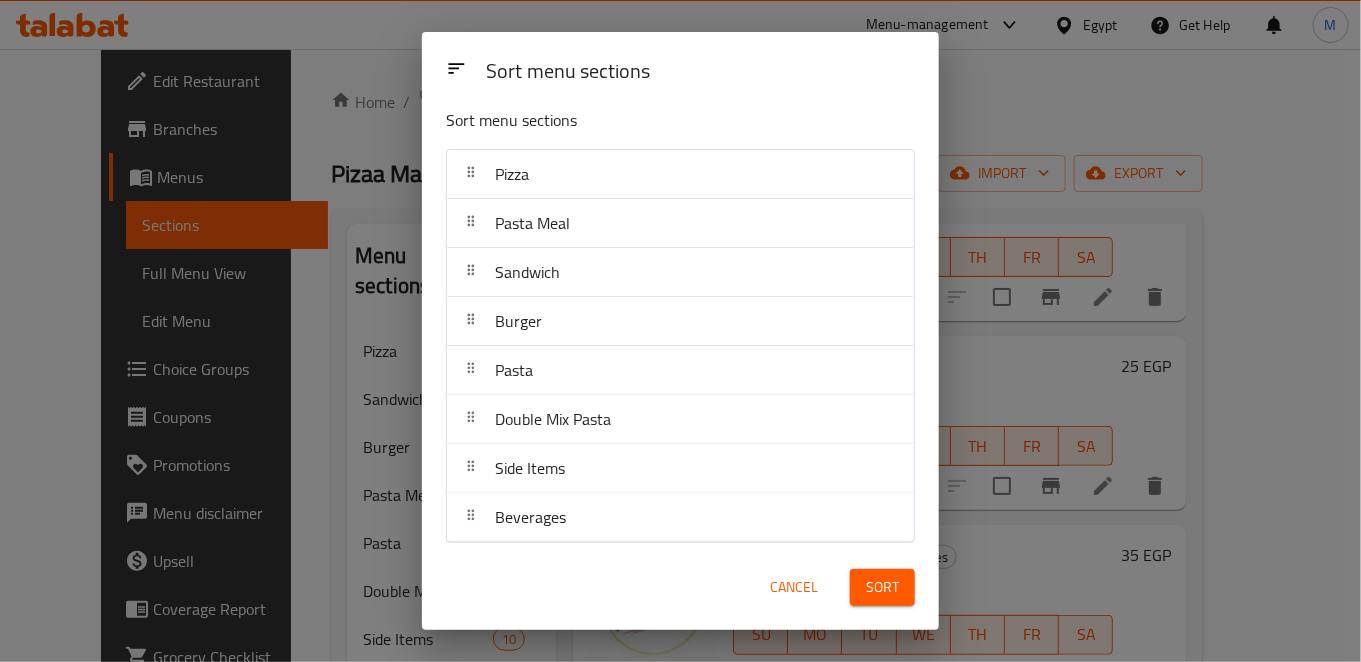 scroll, scrollTop: 14, scrollLeft: 0, axis: vertical 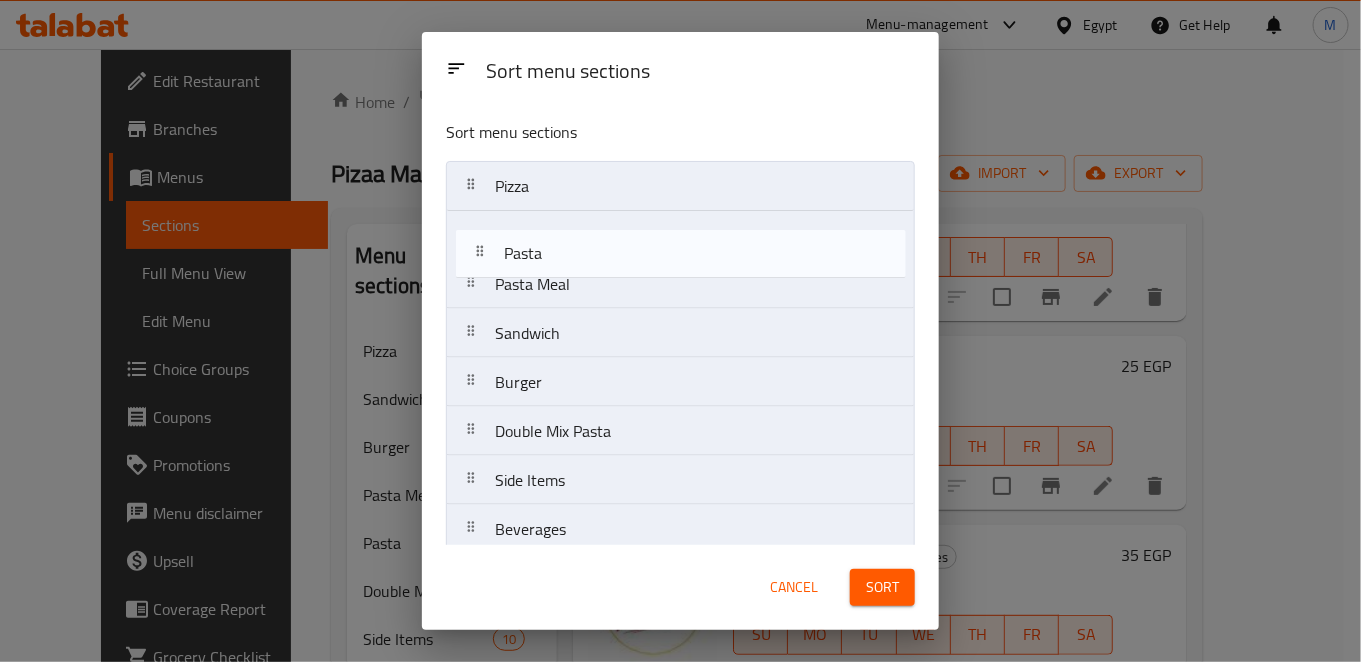 drag, startPoint x: 606, startPoint y: 404, endPoint x: 614, endPoint y: 268, distance: 136.23509 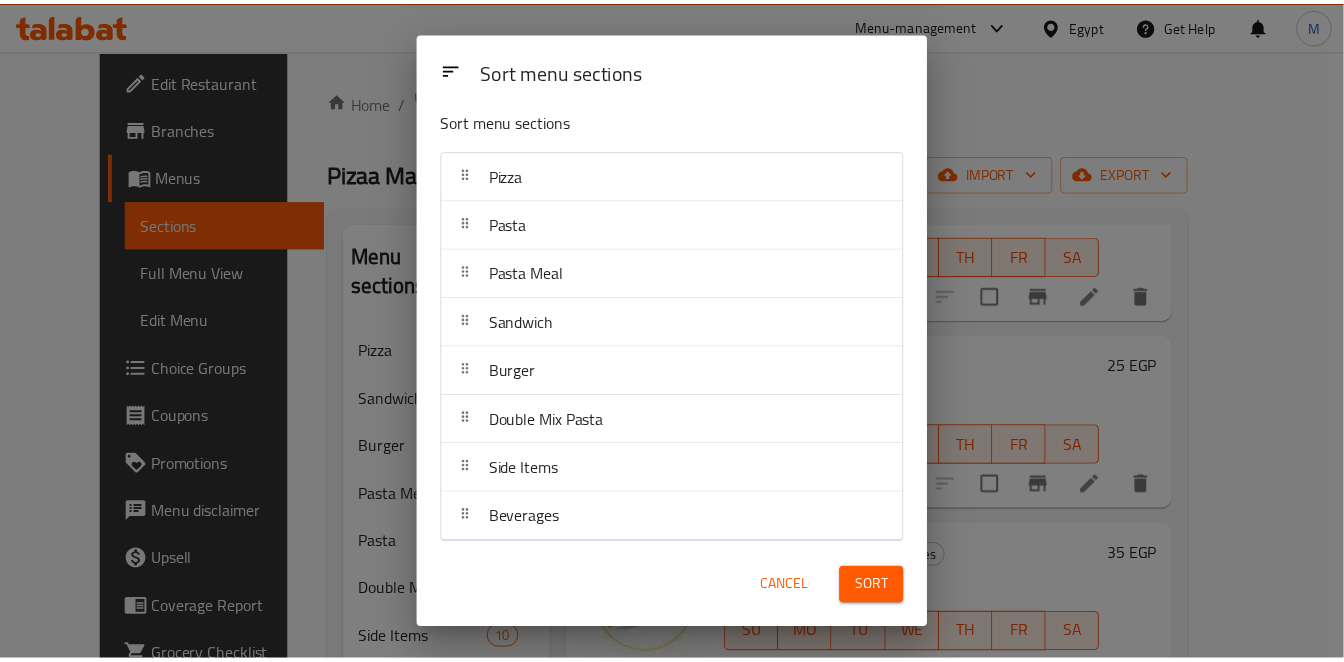 scroll, scrollTop: 14, scrollLeft: 0, axis: vertical 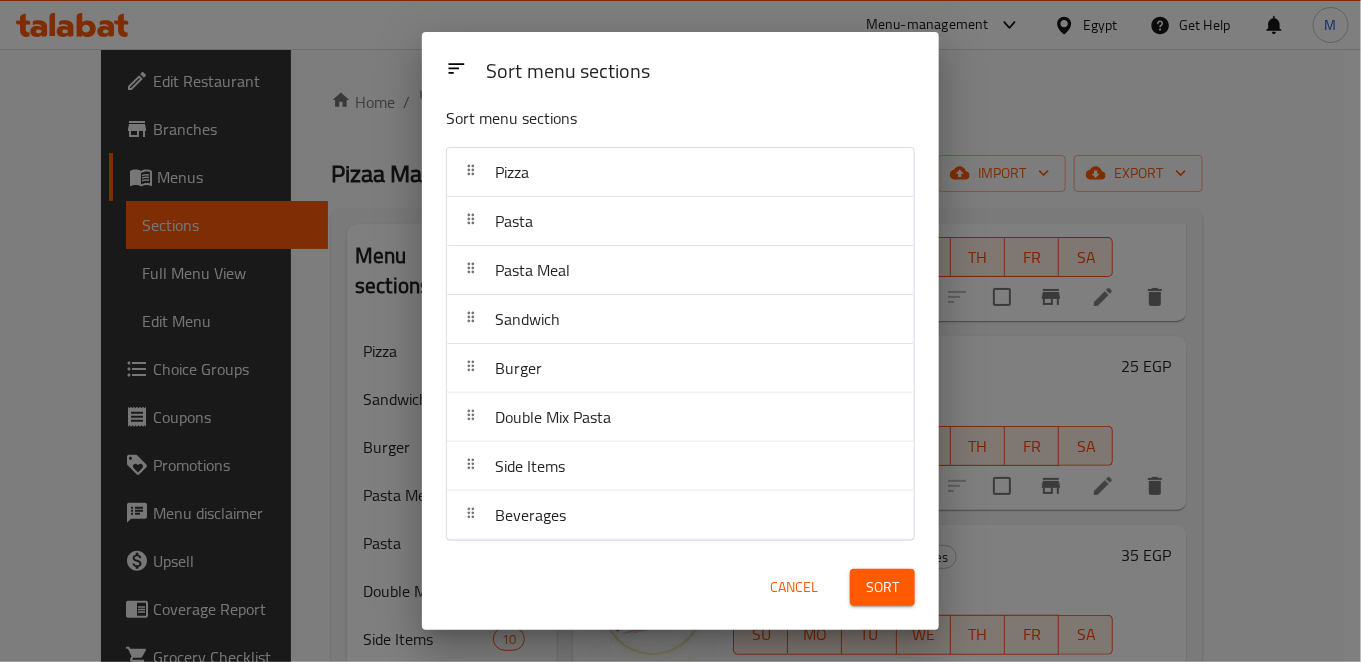 click on "Sort" at bounding box center (882, 587) 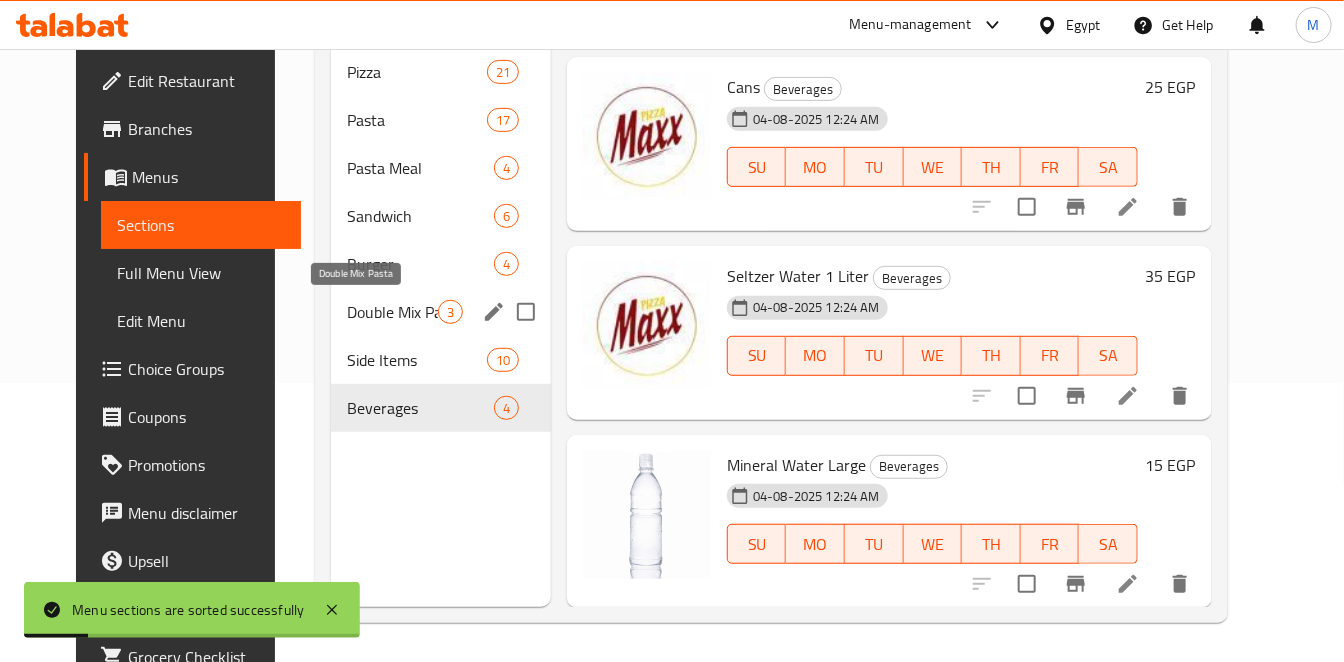 scroll, scrollTop: 168, scrollLeft: 0, axis: vertical 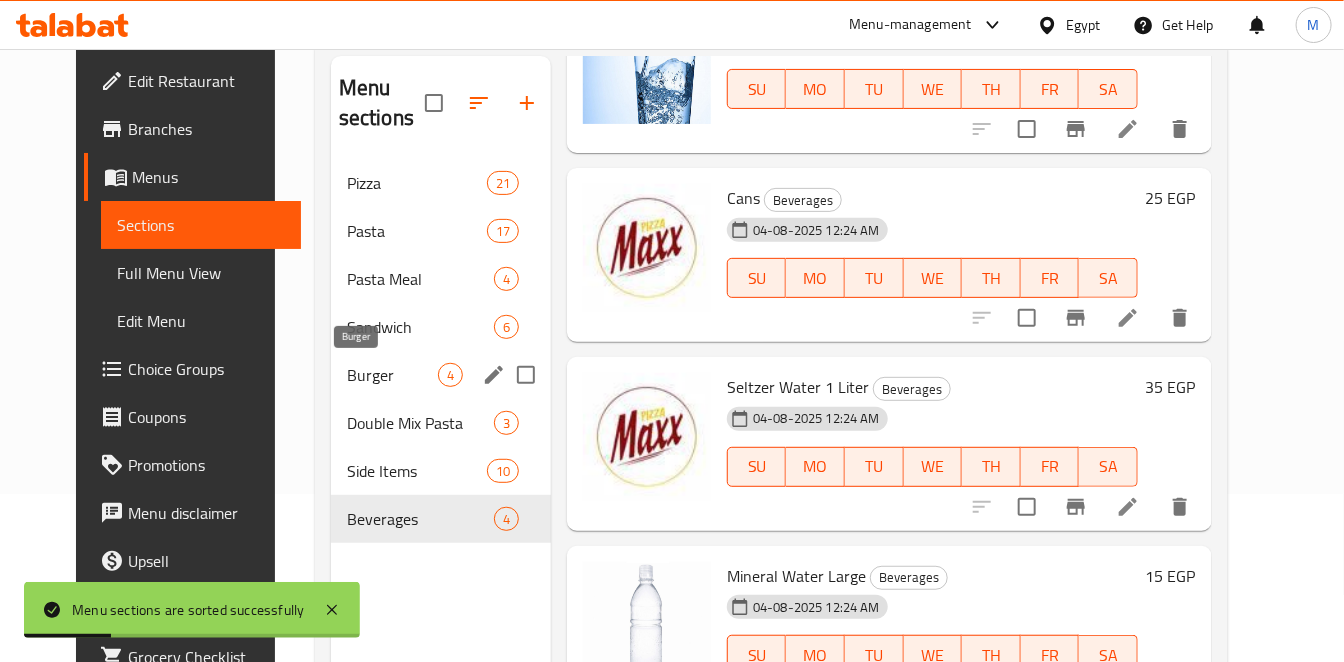 click on "Burger" at bounding box center (392, 375) 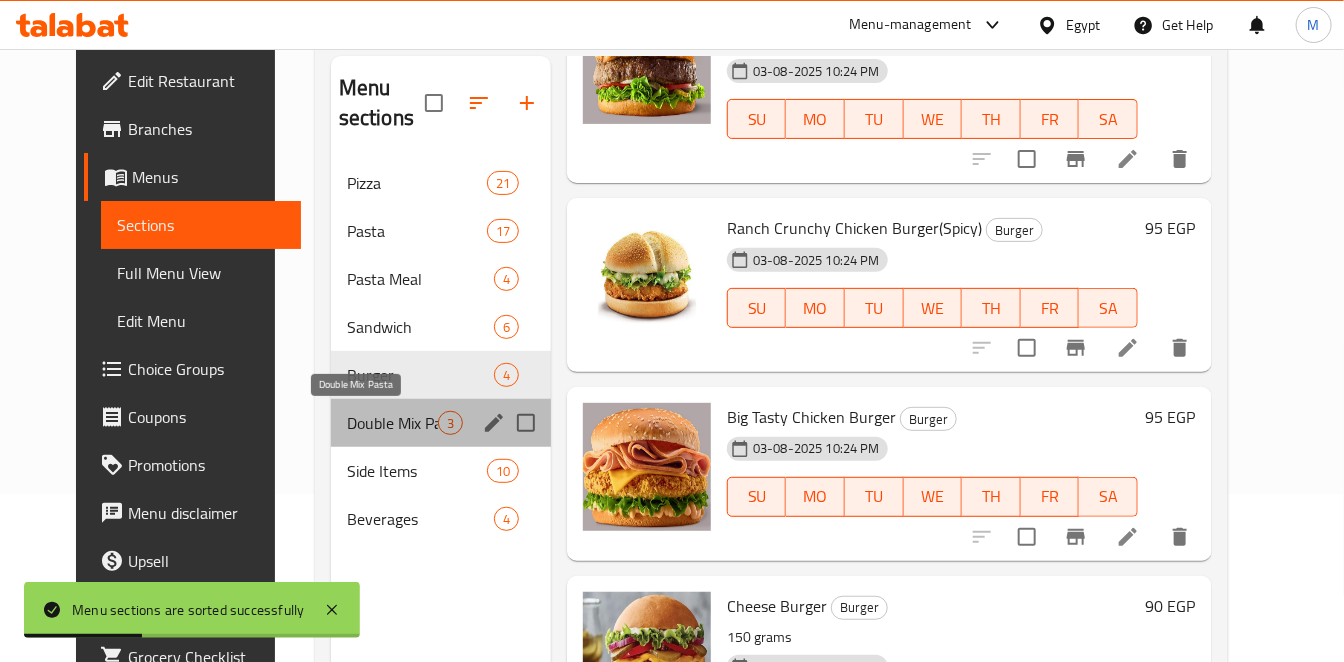 click on "Double Mix Pasta" at bounding box center (392, 423) 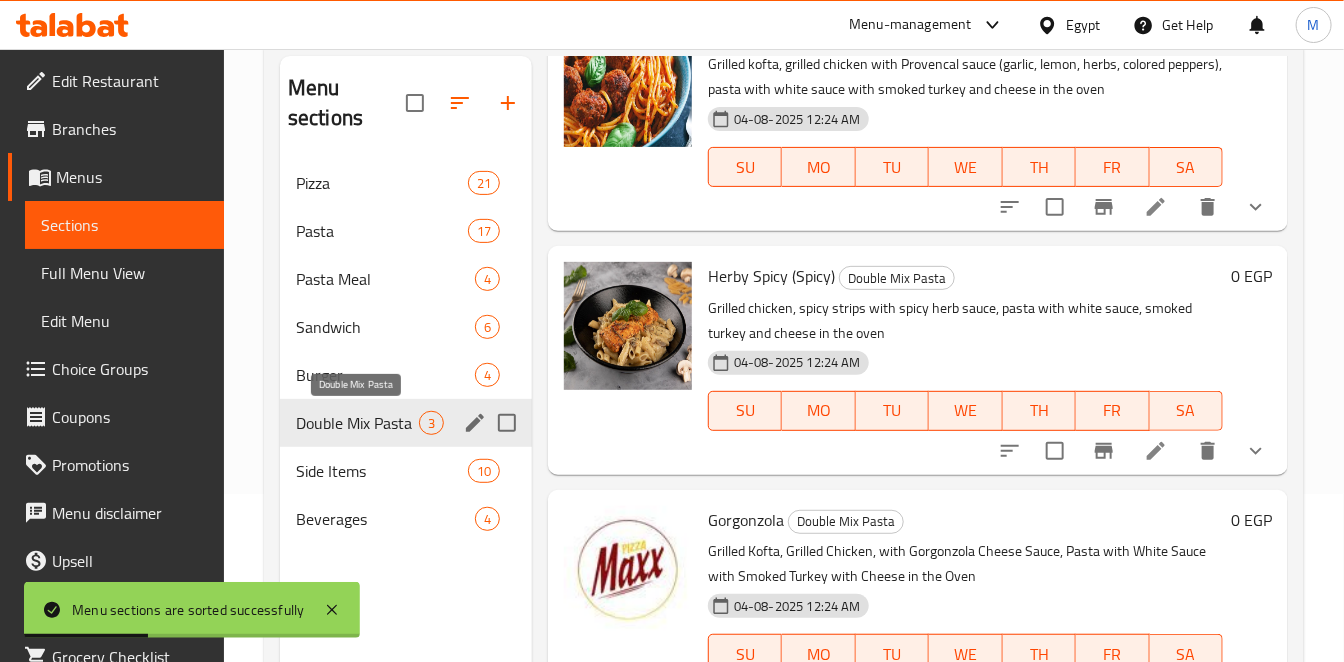 scroll, scrollTop: 148, scrollLeft: 0, axis: vertical 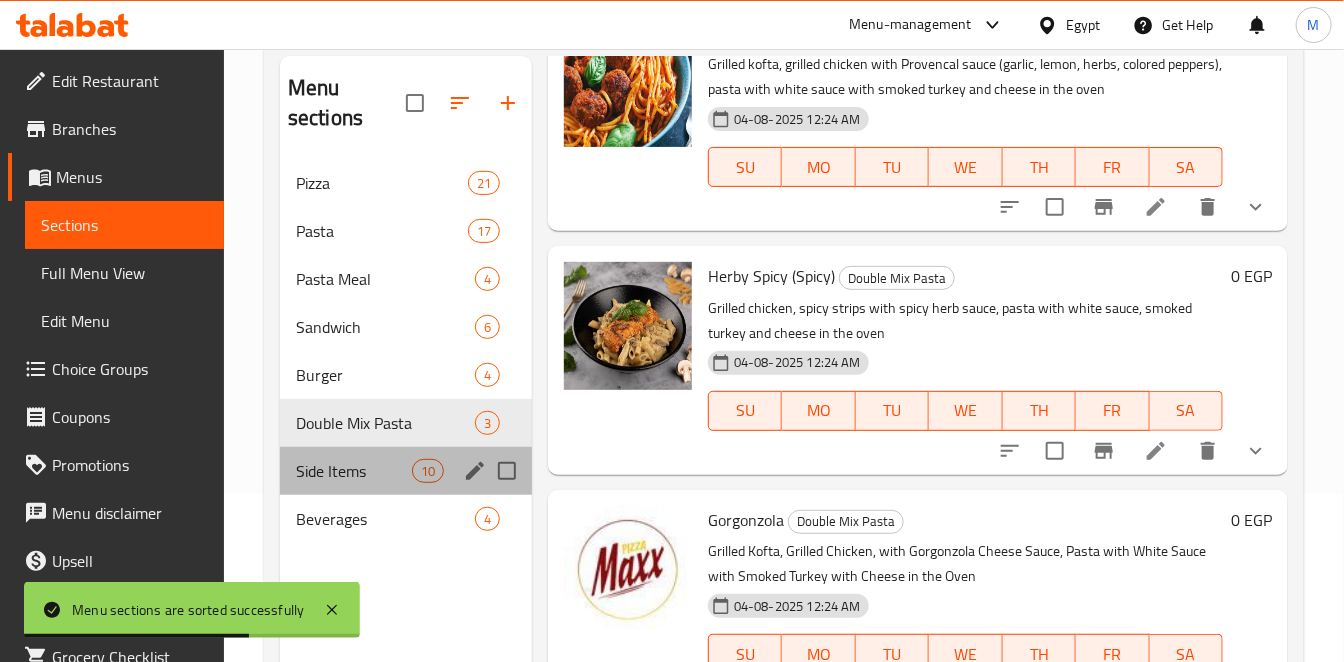 click on "Side Items 10" at bounding box center [406, 471] 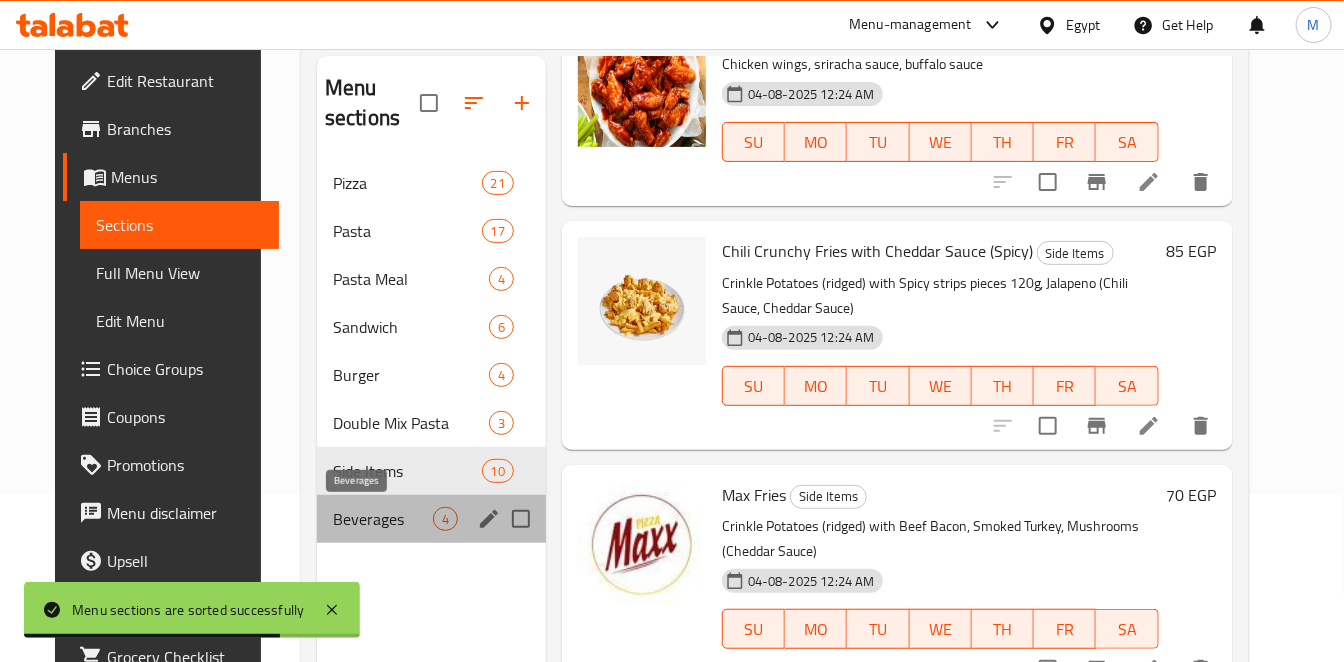 click on "Beverages" at bounding box center (383, 519) 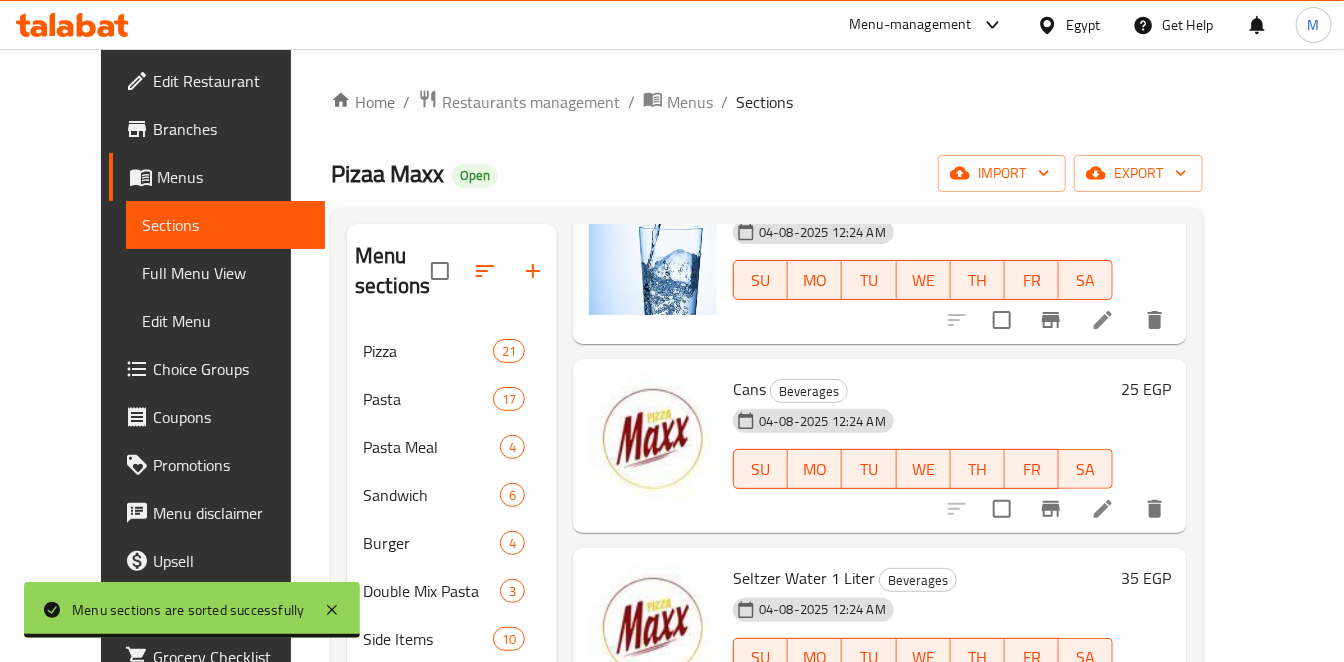 scroll, scrollTop: 279, scrollLeft: 0, axis: vertical 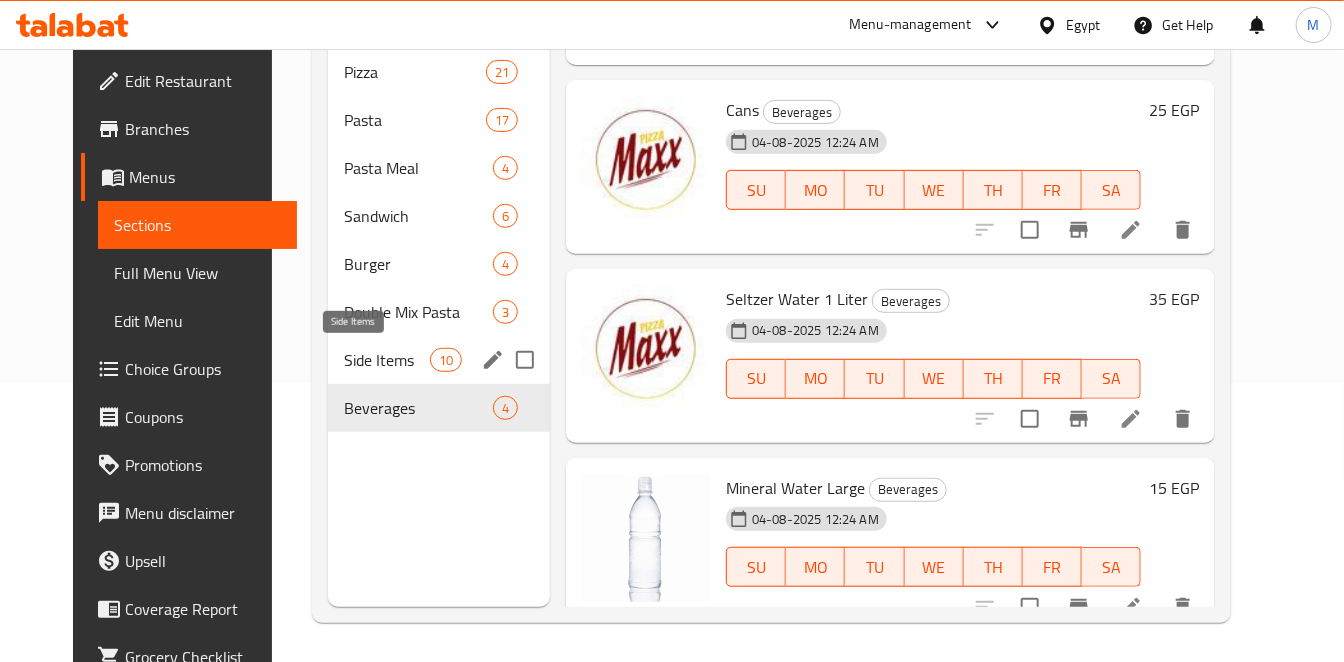 click on "Side Items" at bounding box center (386, 360) 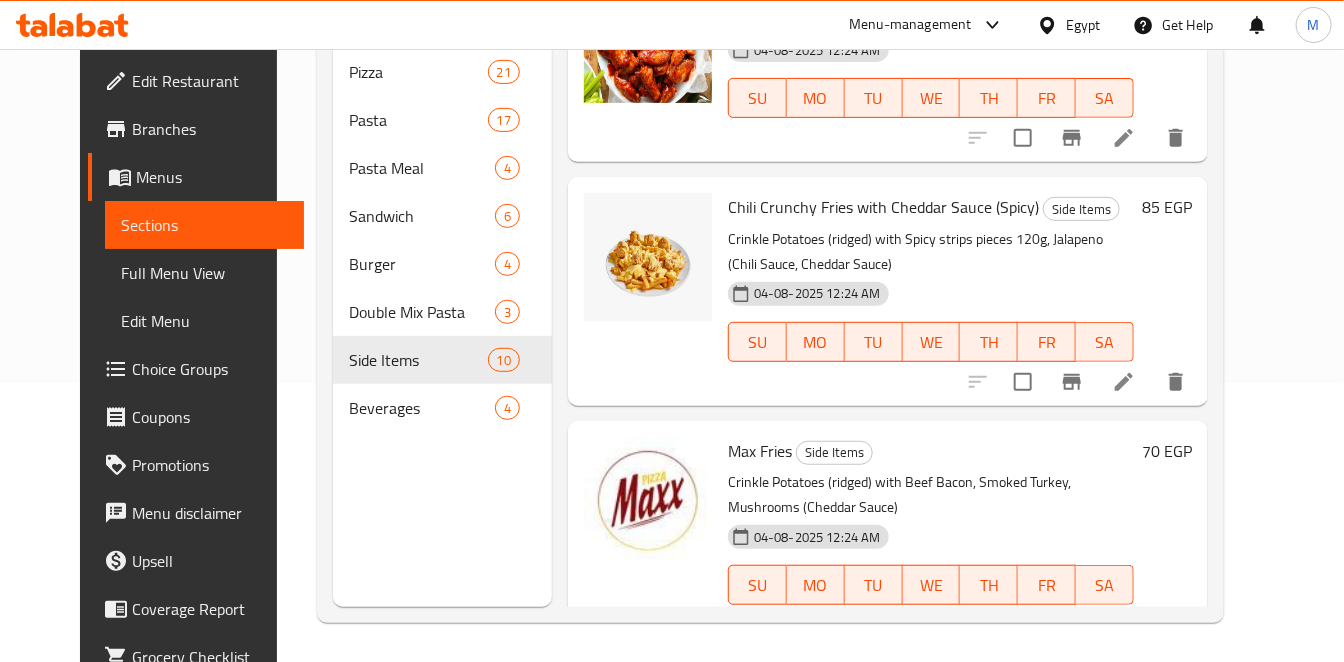 scroll, scrollTop: 111, scrollLeft: 0, axis: vertical 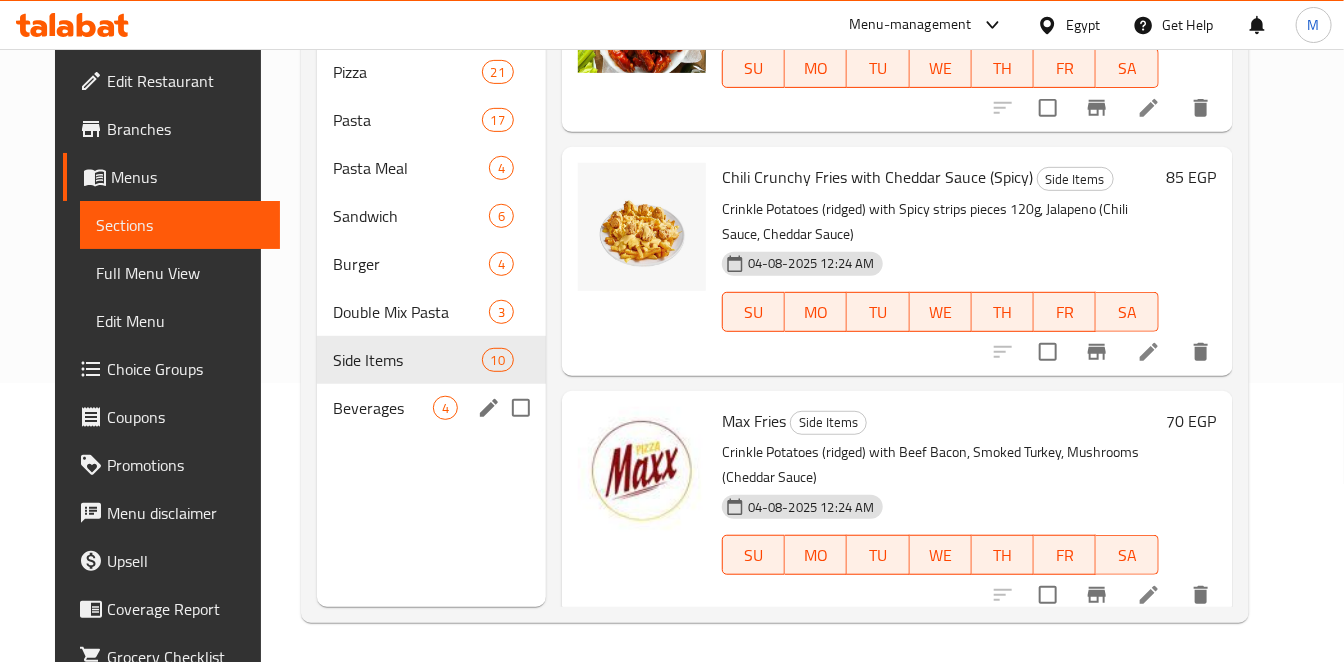 click on "Beverages 4" at bounding box center [431, 408] 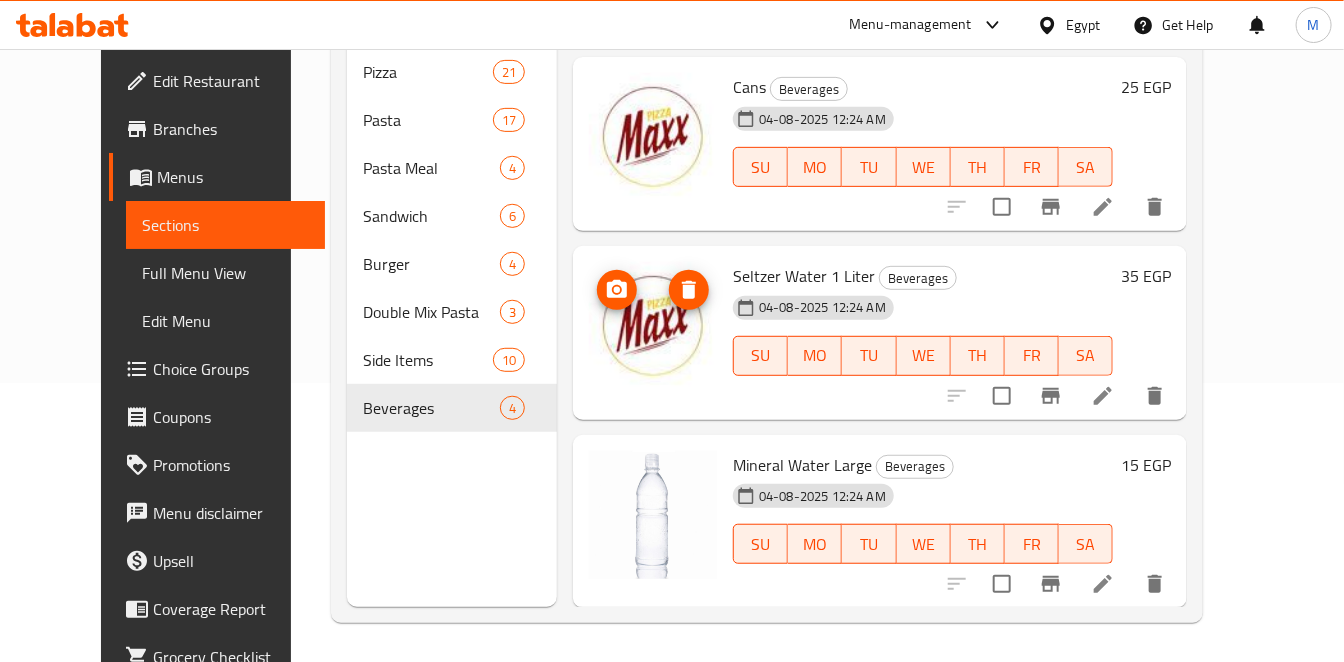 scroll, scrollTop: 0, scrollLeft: 0, axis: both 